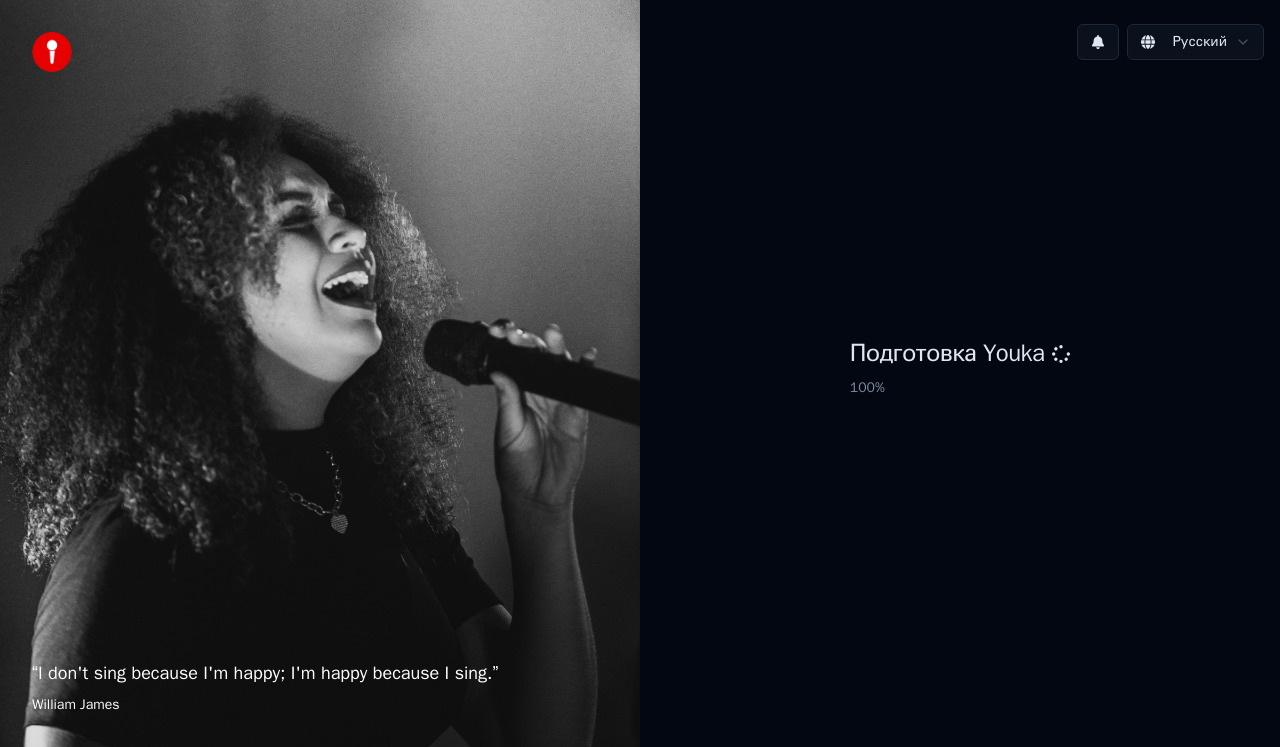 scroll, scrollTop: 0, scrollLeft: 0, axis: both 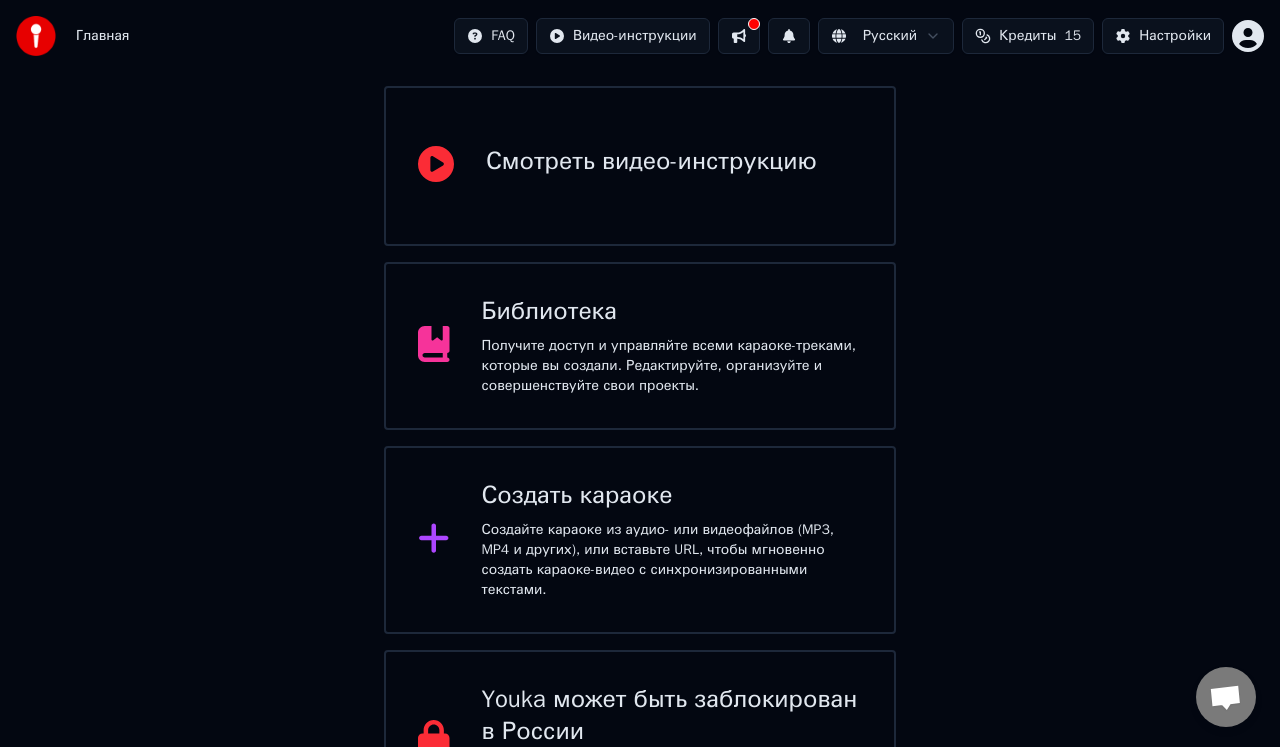 click on "Создать караоке" at bounding box center [672, 496] 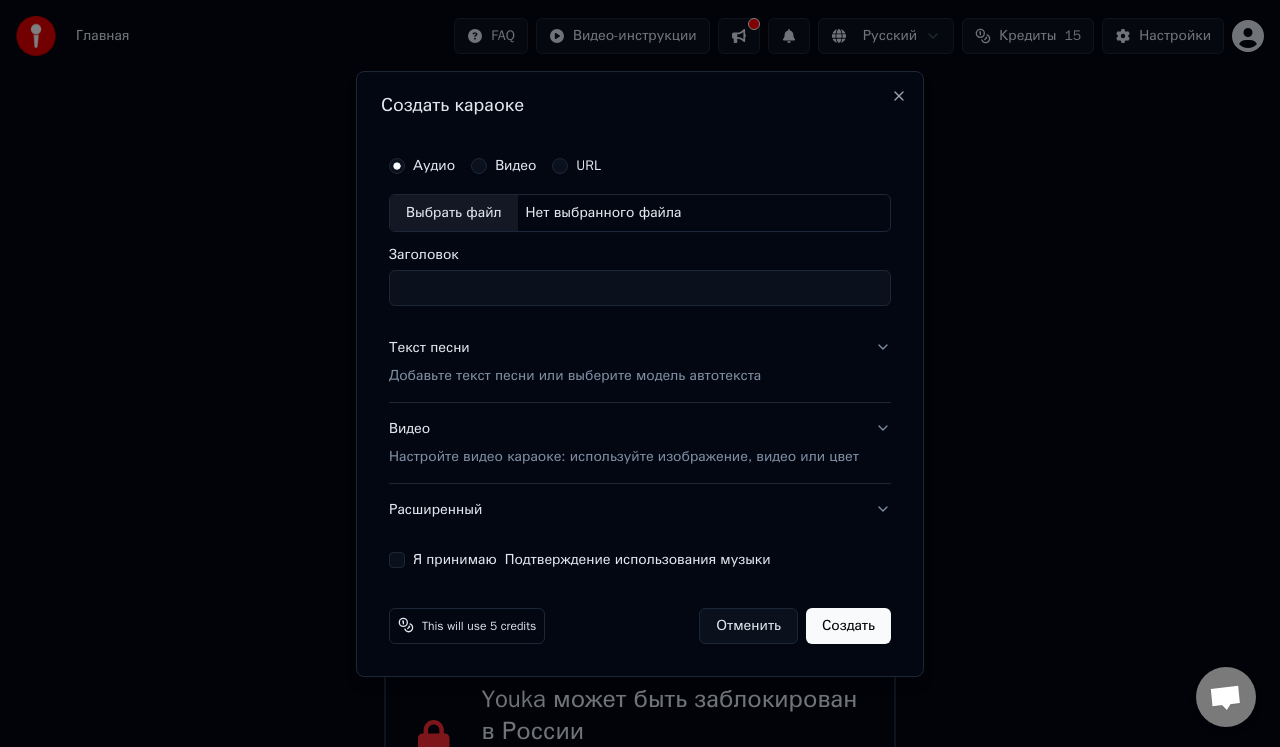 click on "Нет выбранного файла" at bounding box center [604, 213] 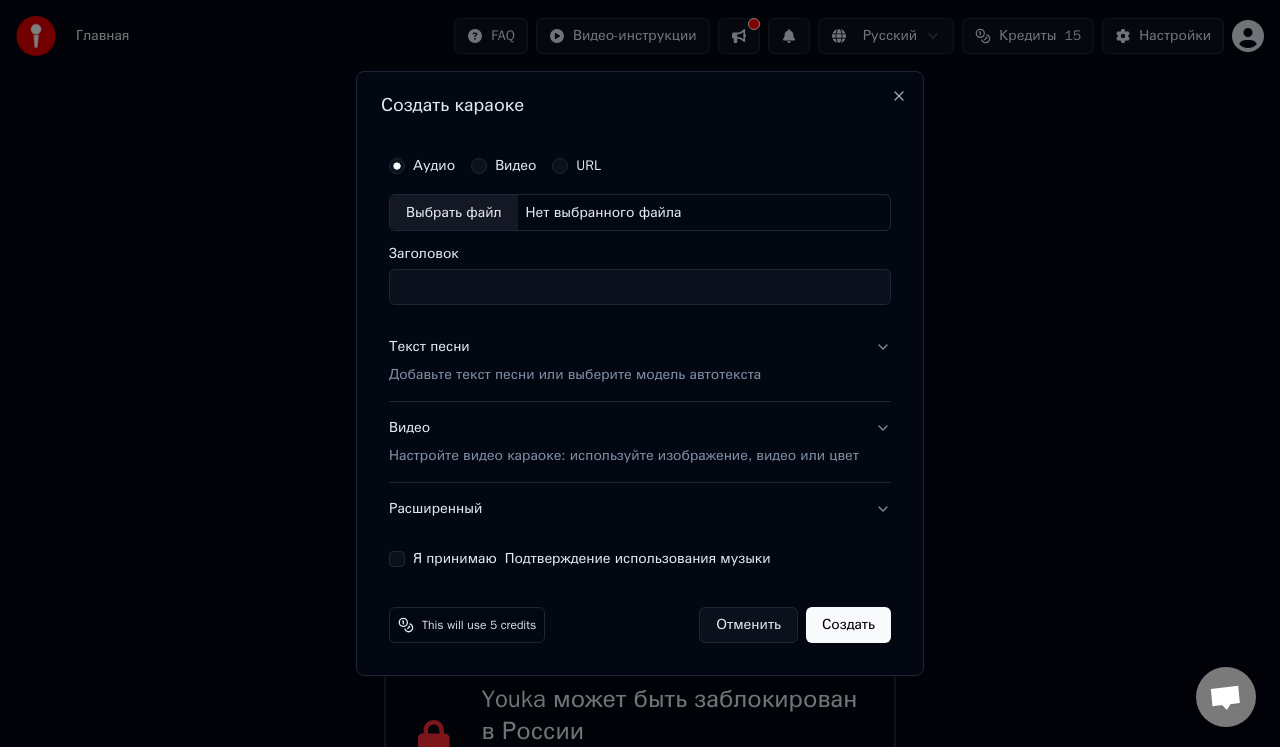 type on "**********" 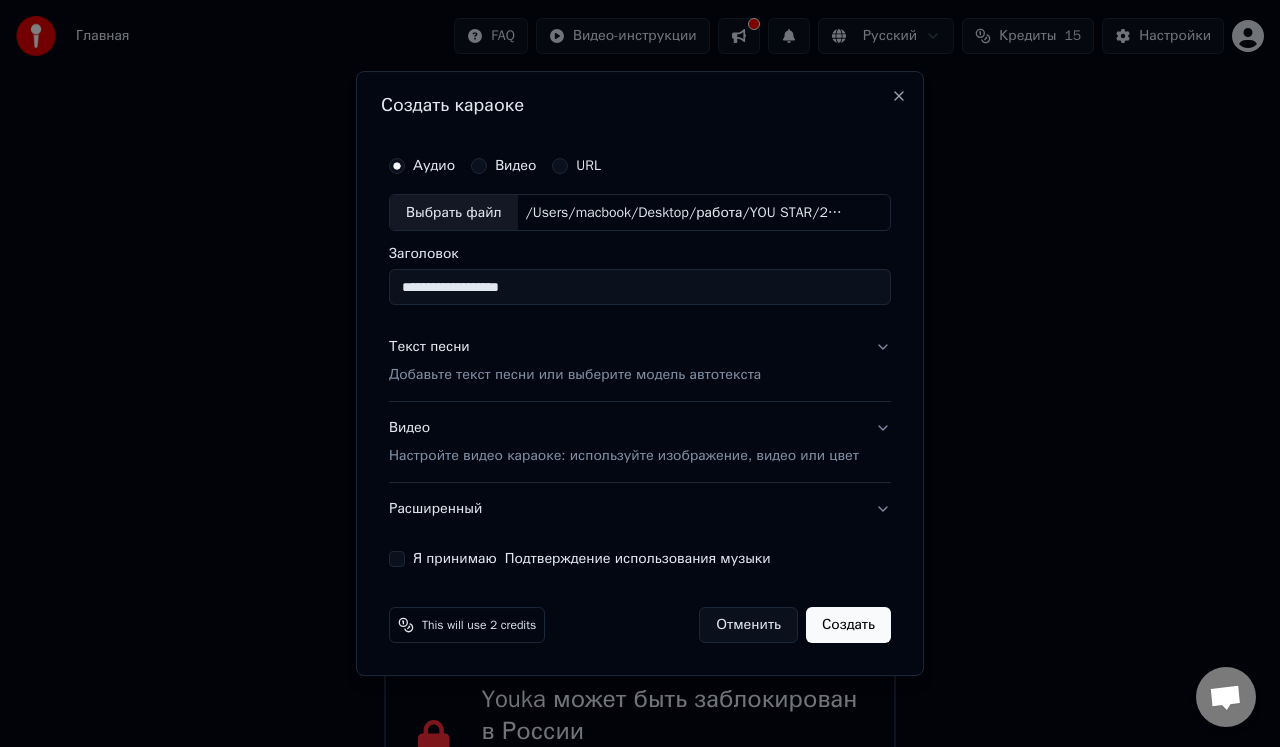 click on "Добавьте текст песни или выберите модель автотекста" at bounding box center (575, 376) 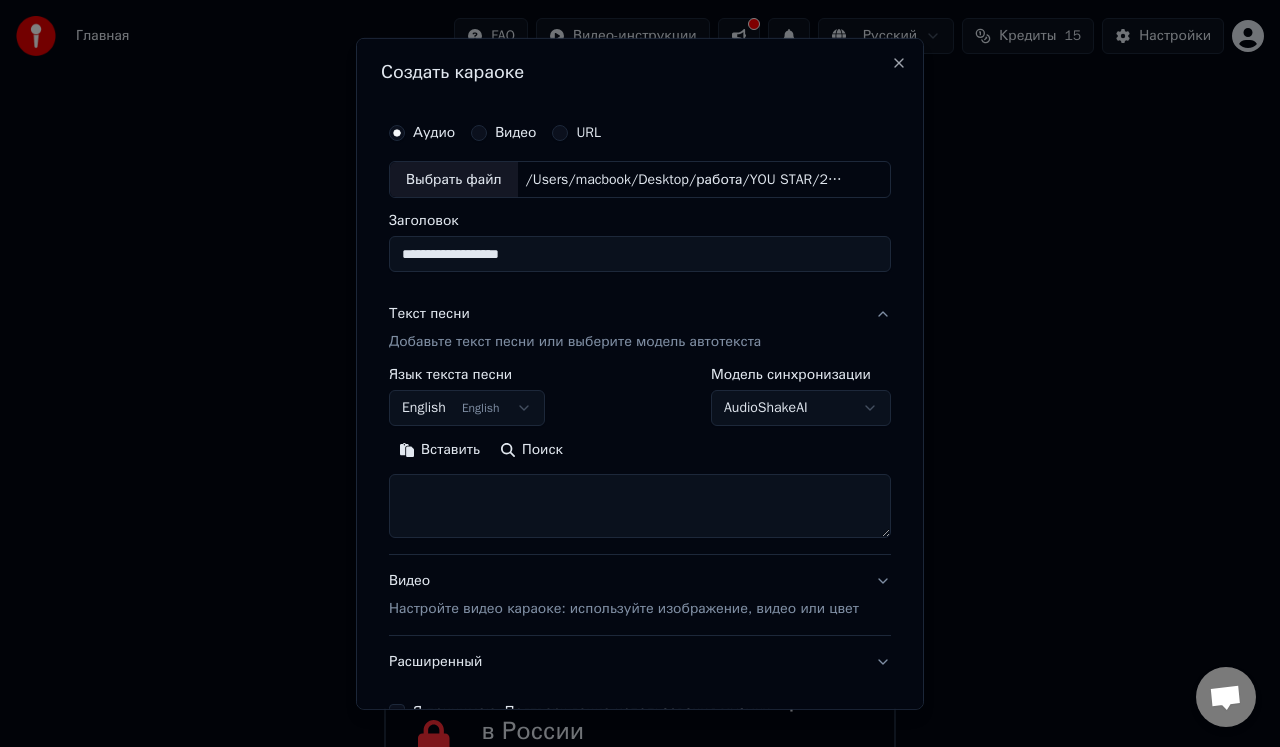 click at bounding box center (640, 506) 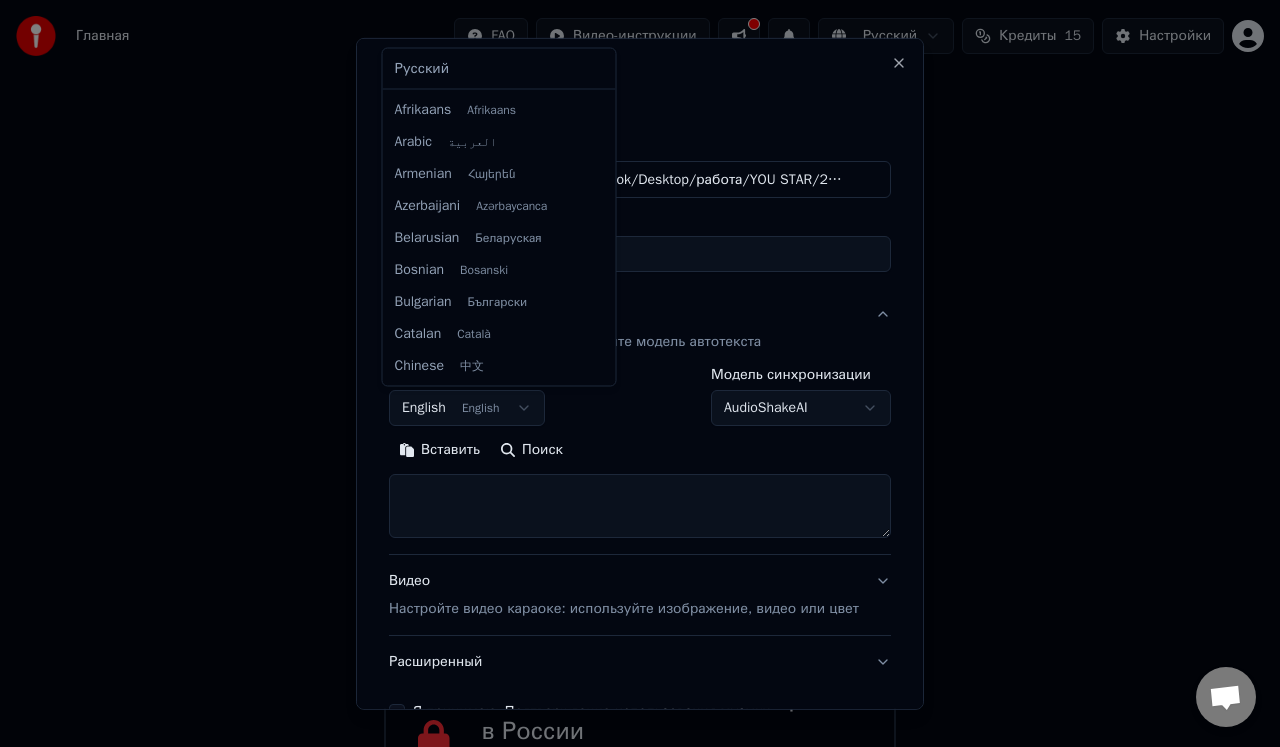 scroll, scrollTop: 160, scrollLeft: 0, axis: vertical 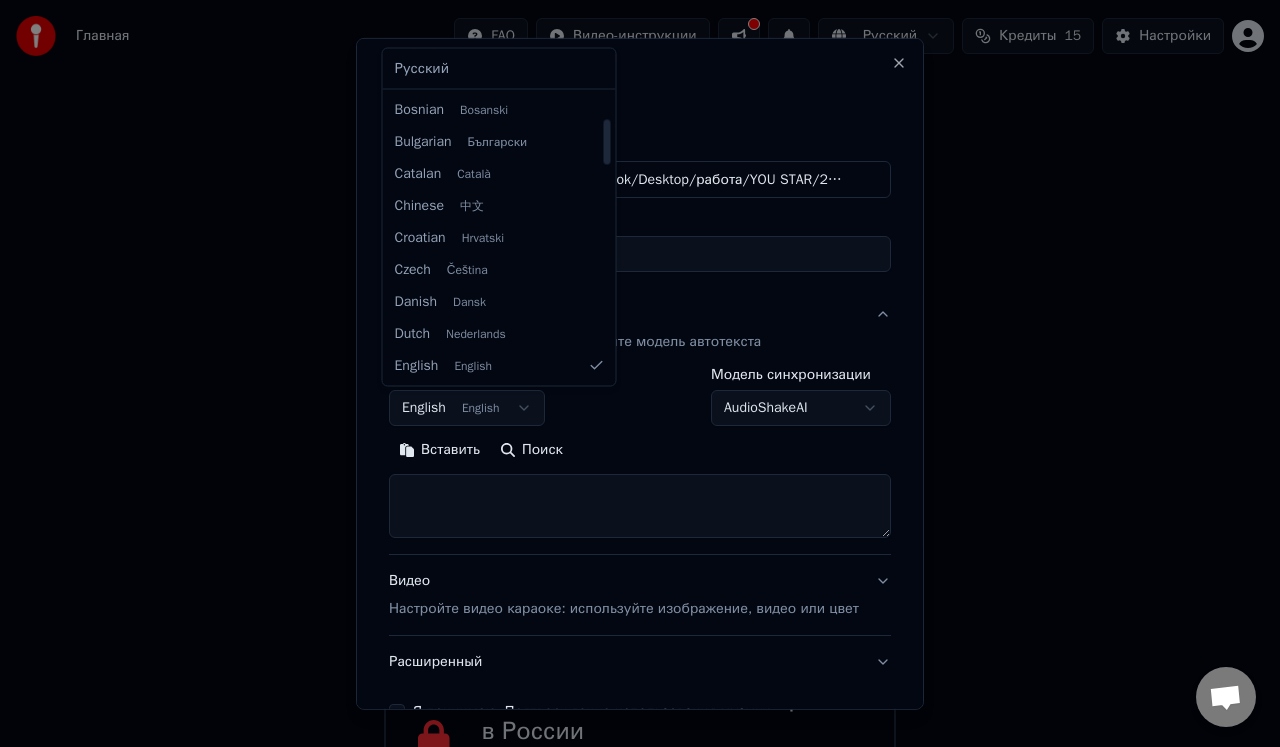 select on "**" 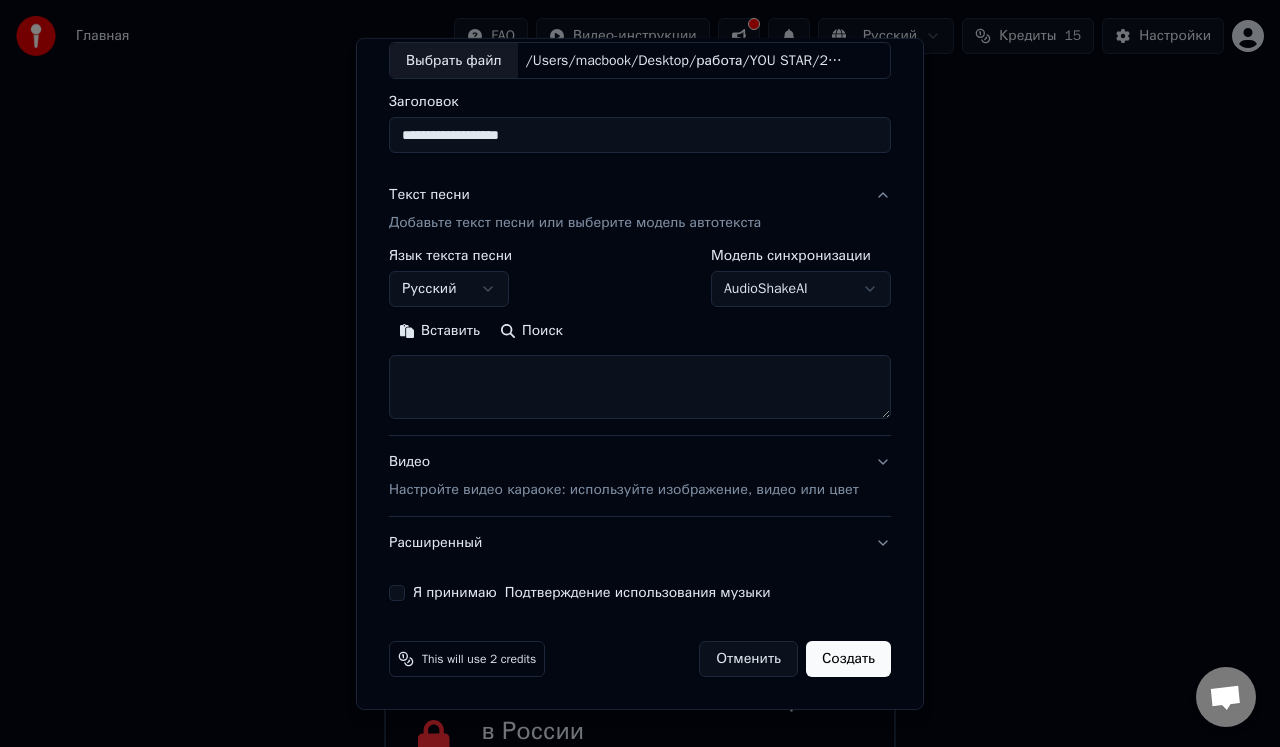 scroll, scrollTop: 118, scrollLeft: 0, axis: vertical 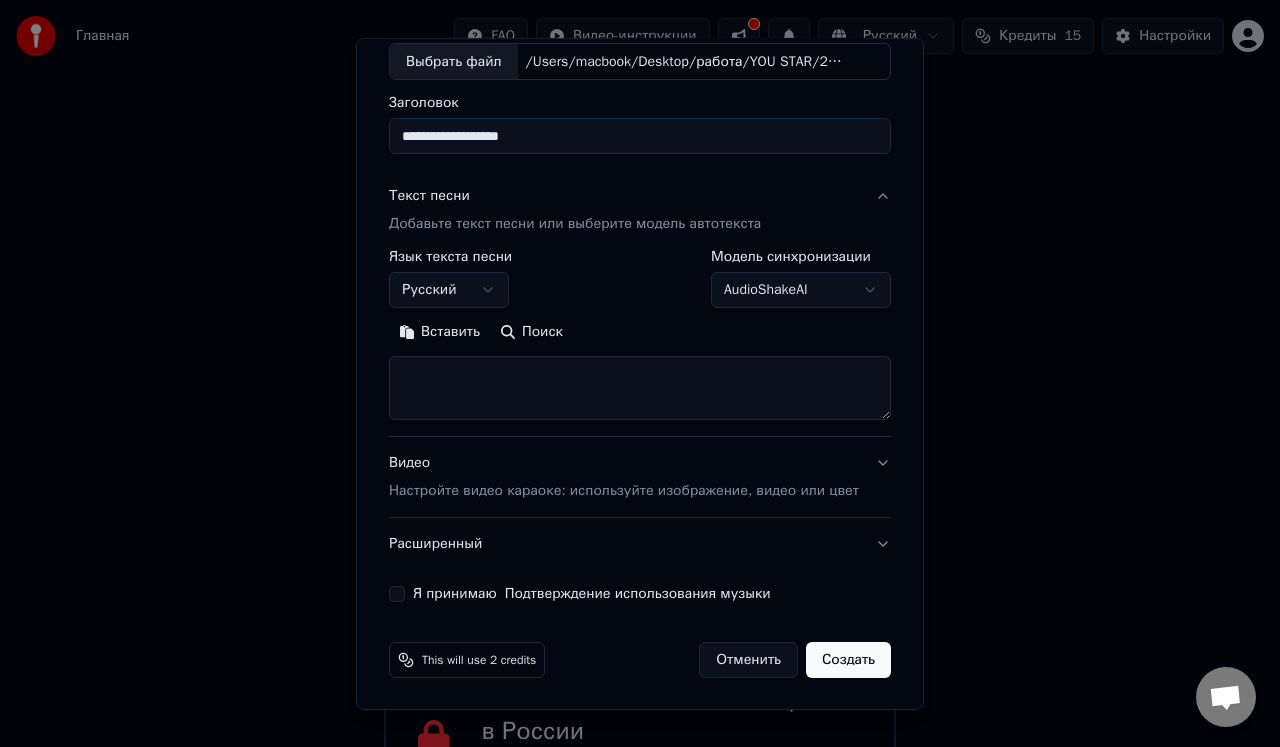 click on "Настройте видео караоке: используйте изображение, видео или цвет" at bounding box center (624, 491) 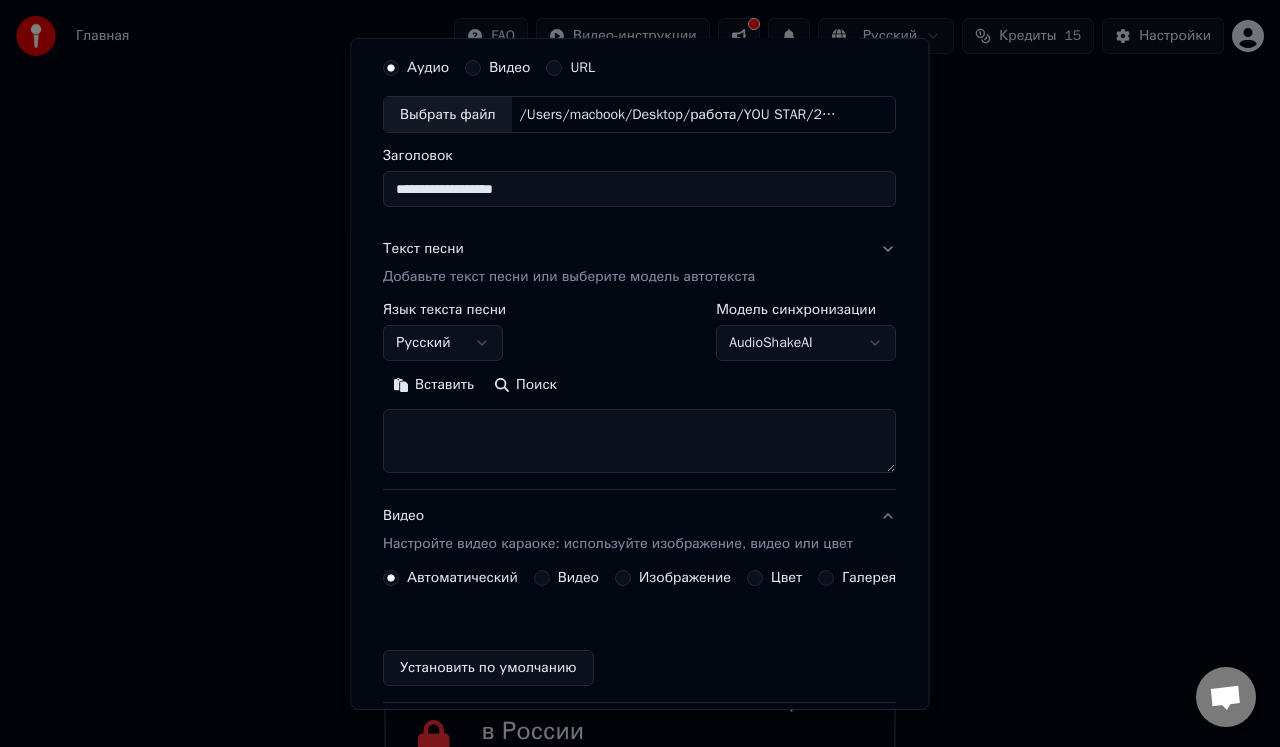 scroll, scrollTop: 65, scrollLeft: 0, axis: vertical 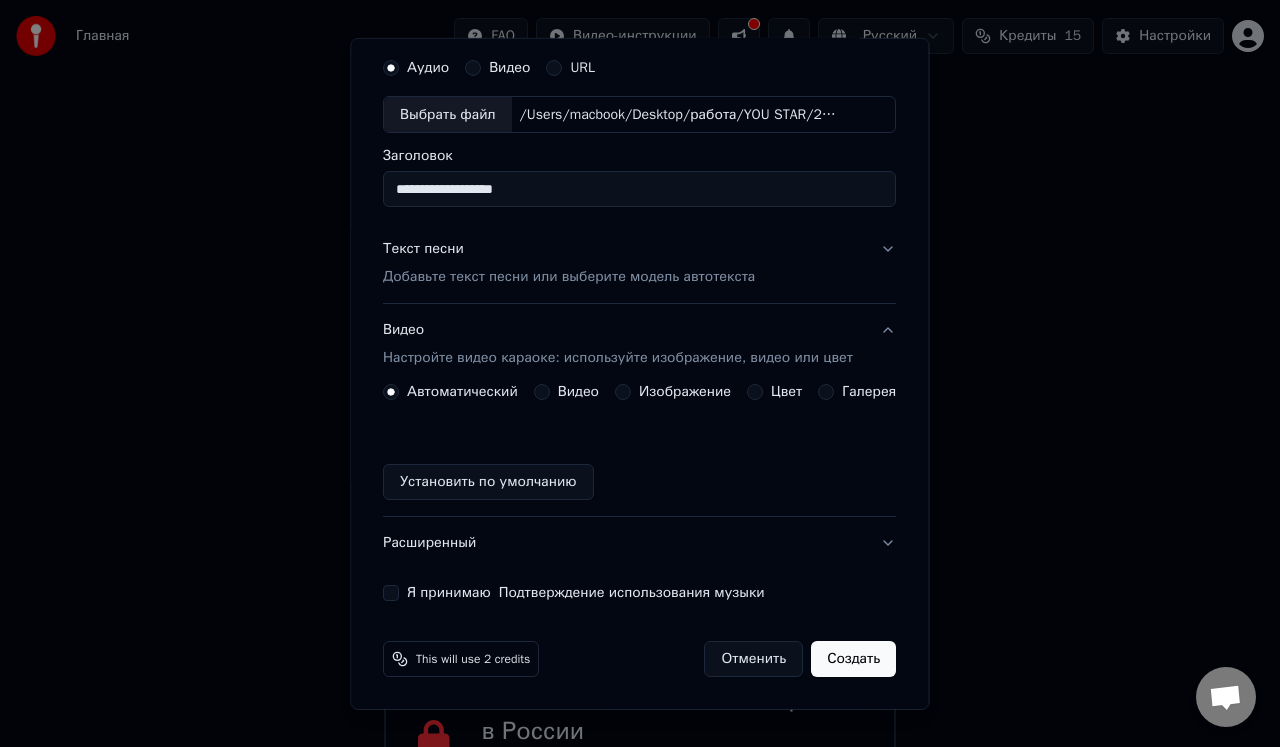 click on "Изображение" at bounding box center [685, 392] 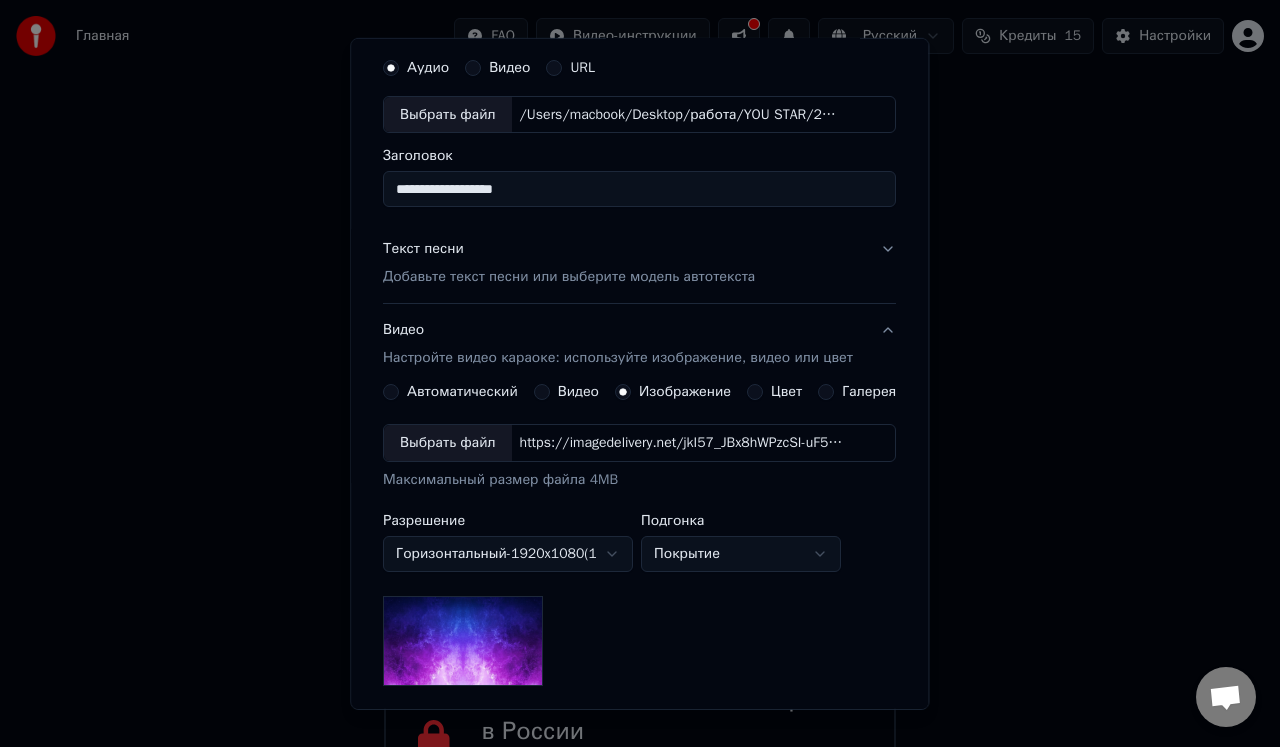 click on "https://imagedelivery.net/jkI57_JBx8hWPzcSI-uF5w/c7639807-3f76-4ea5-9112-66e75e03d200/16x9" at bounding box center [682, 443] 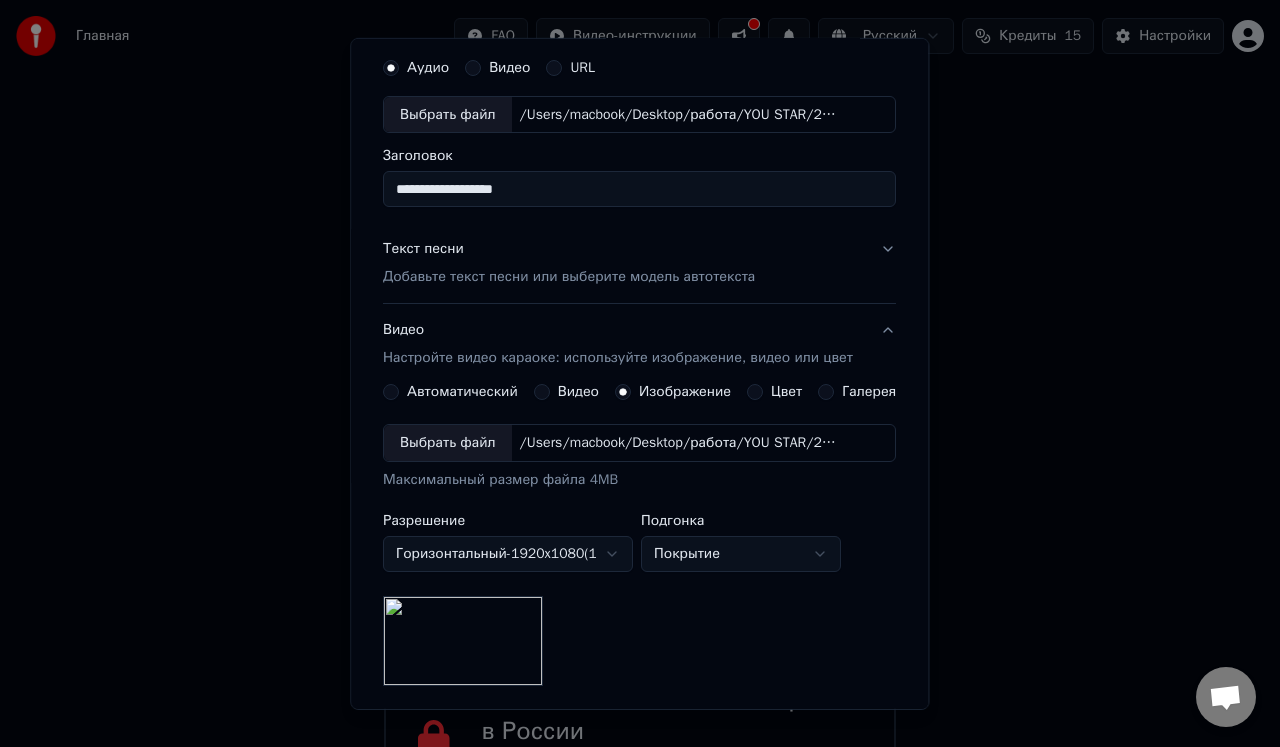 scroll, scrollTop: 0, scrollLeft: 0, axis: both 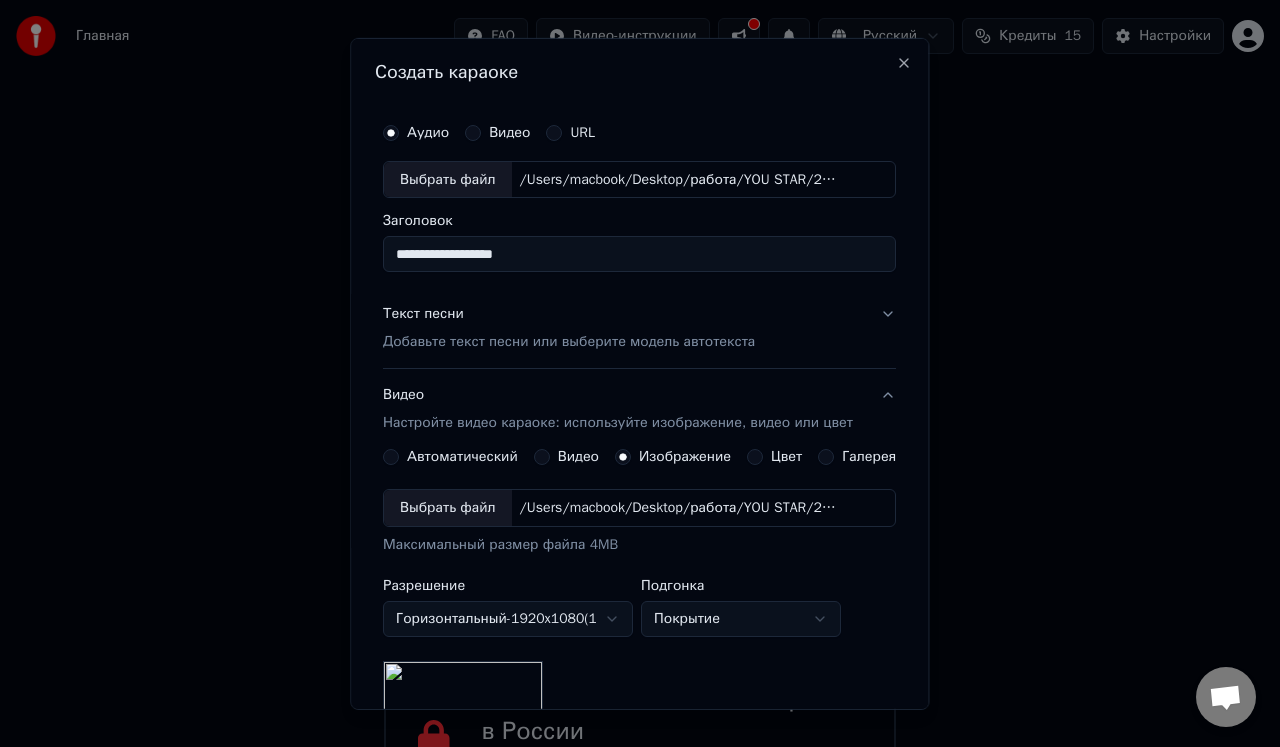 click on "Добавьте текст песни или выберите модель автотекста" at bounding box center (569, 342) 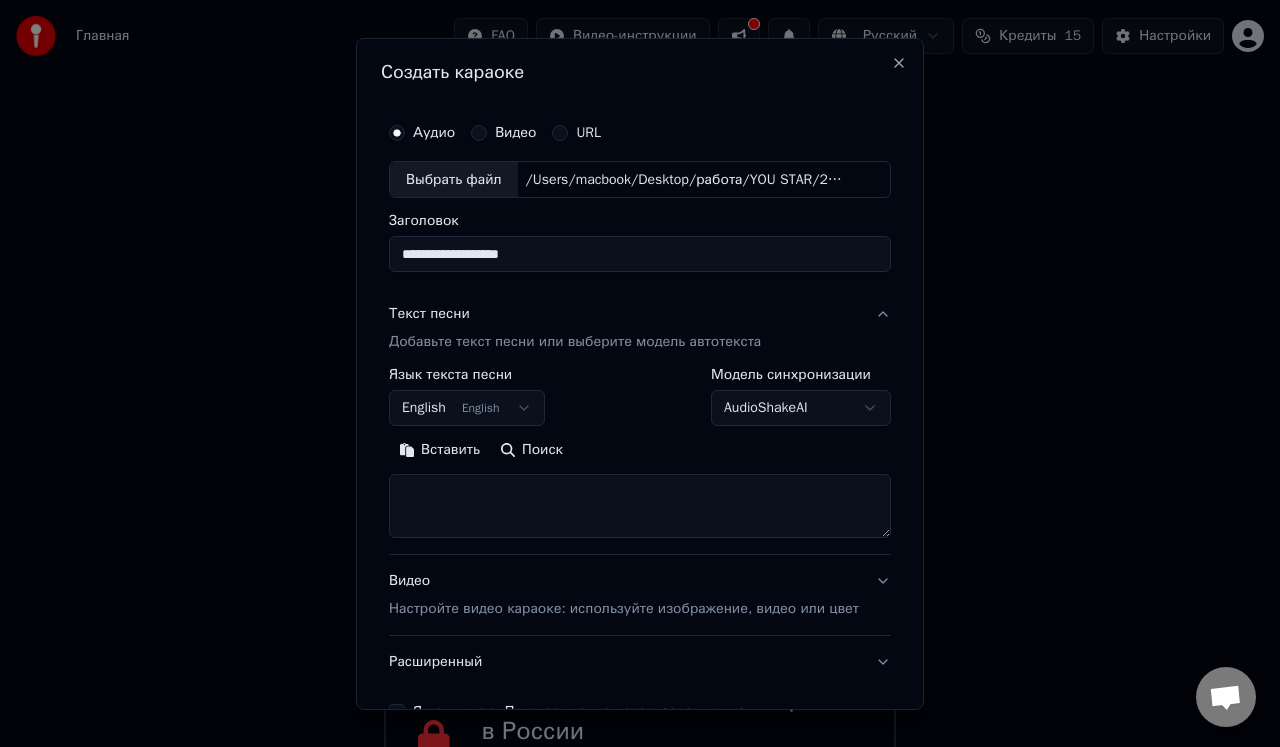 click on "Главная FAQ Видео-инструкции Русский Кредиты 15 Настройки Добро пожаловать в Youka Смотреть видео-инструкцию Библиотека Получите доступ и управляйте всеми караоке-треками, которые вы создали. Редактируйте, организуйте и совершенствуйте свои проекты. Создать караоке Создайте караоке из аудио- или видеофайлов (MP3, MP4 и других), или вставьте URL, чтобы мгновенно создать караоке-видео с синхронизированными текстами. Youka может быть заблокирован в России Если у вас возникают проблемы при создании караоке, попробуйте использовать VPN для доступа к Youka. Создать караоке" at bounding box center [640, 330] 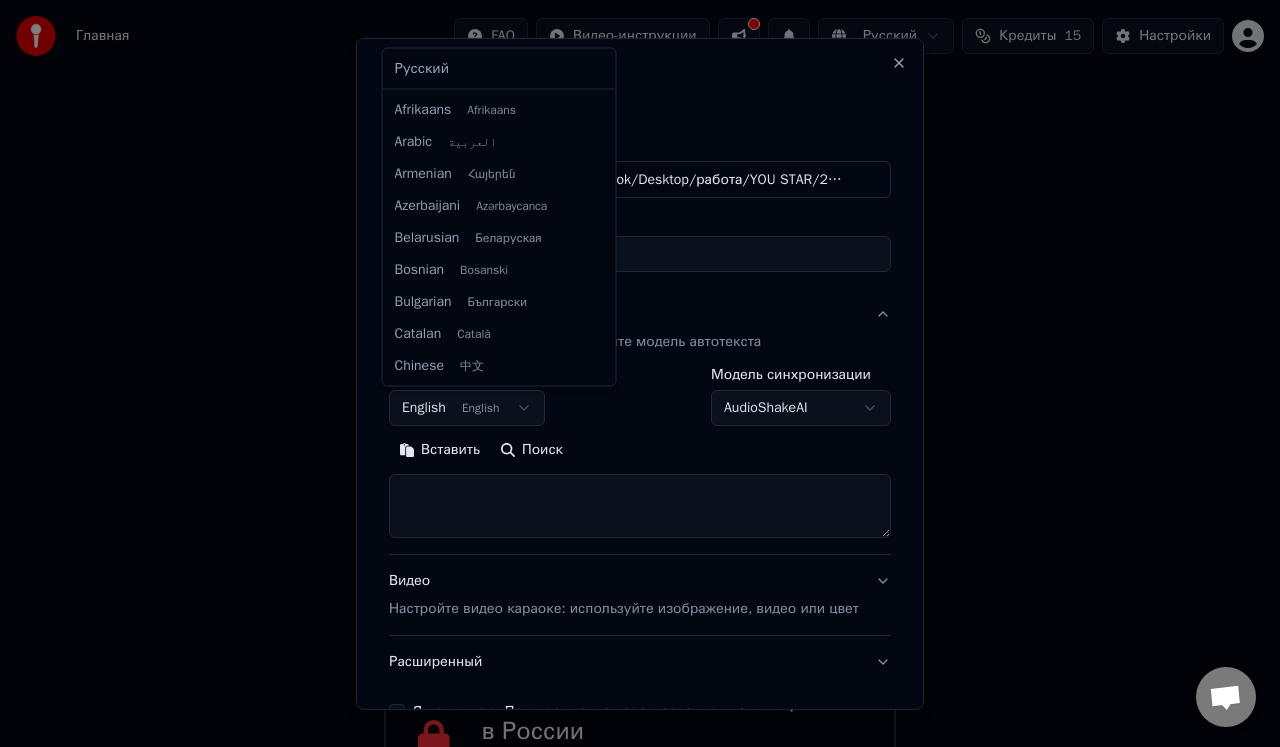 scroll, scrollTop: 160, scrollLeft: 0, axis: vertical 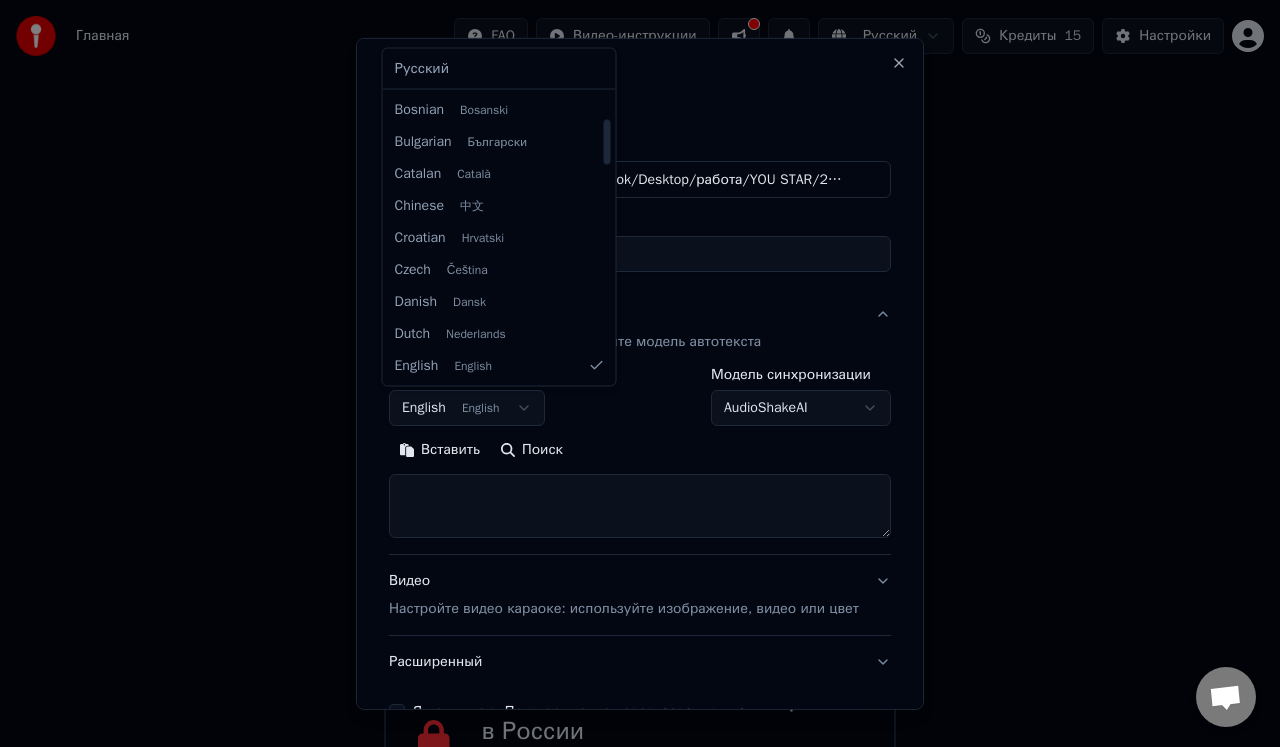 select on "**" 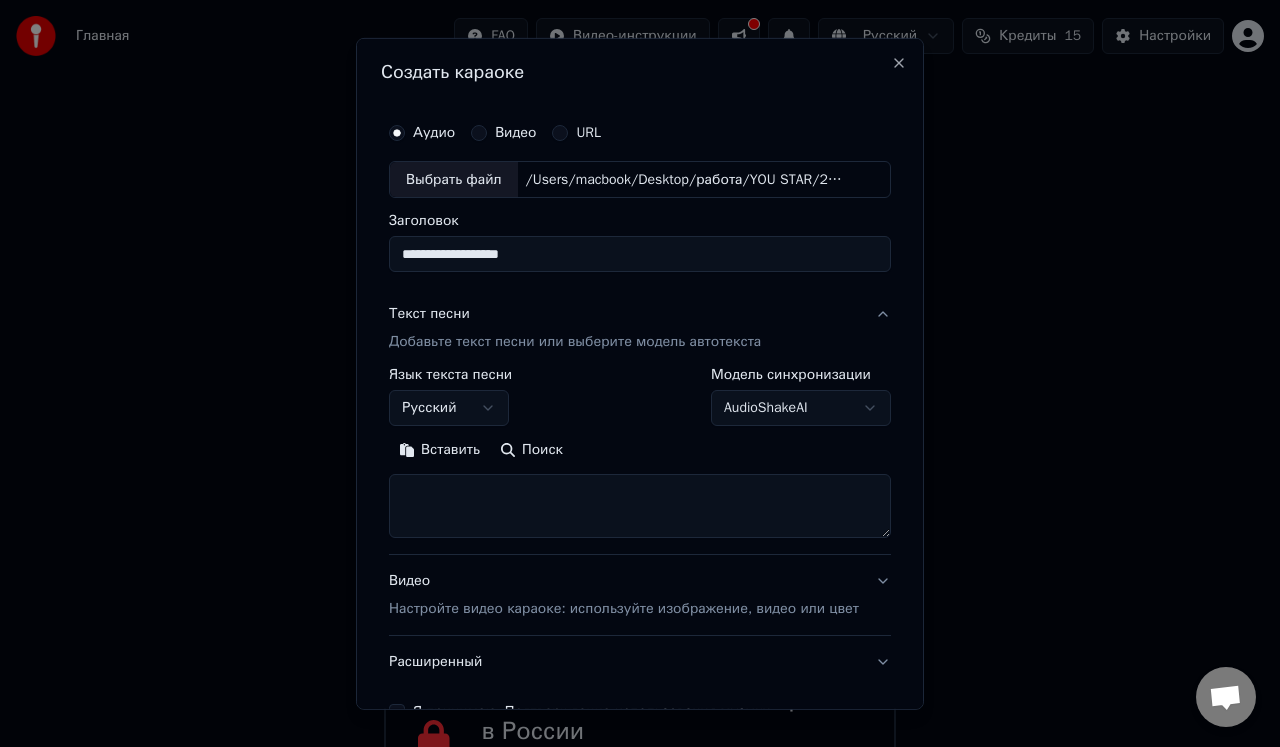 click at bounding box center (640, 506) 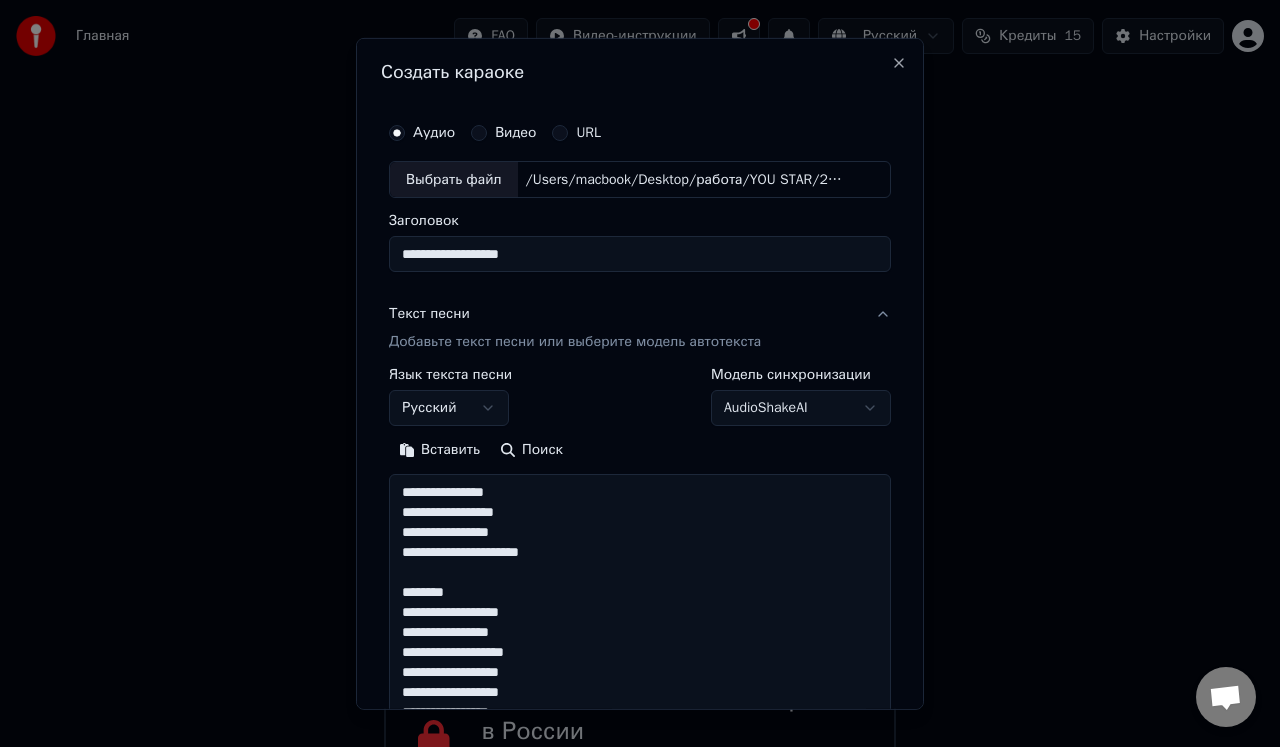 scroll, scrollTop: 224, scrollLeft: 0, axis: vertical 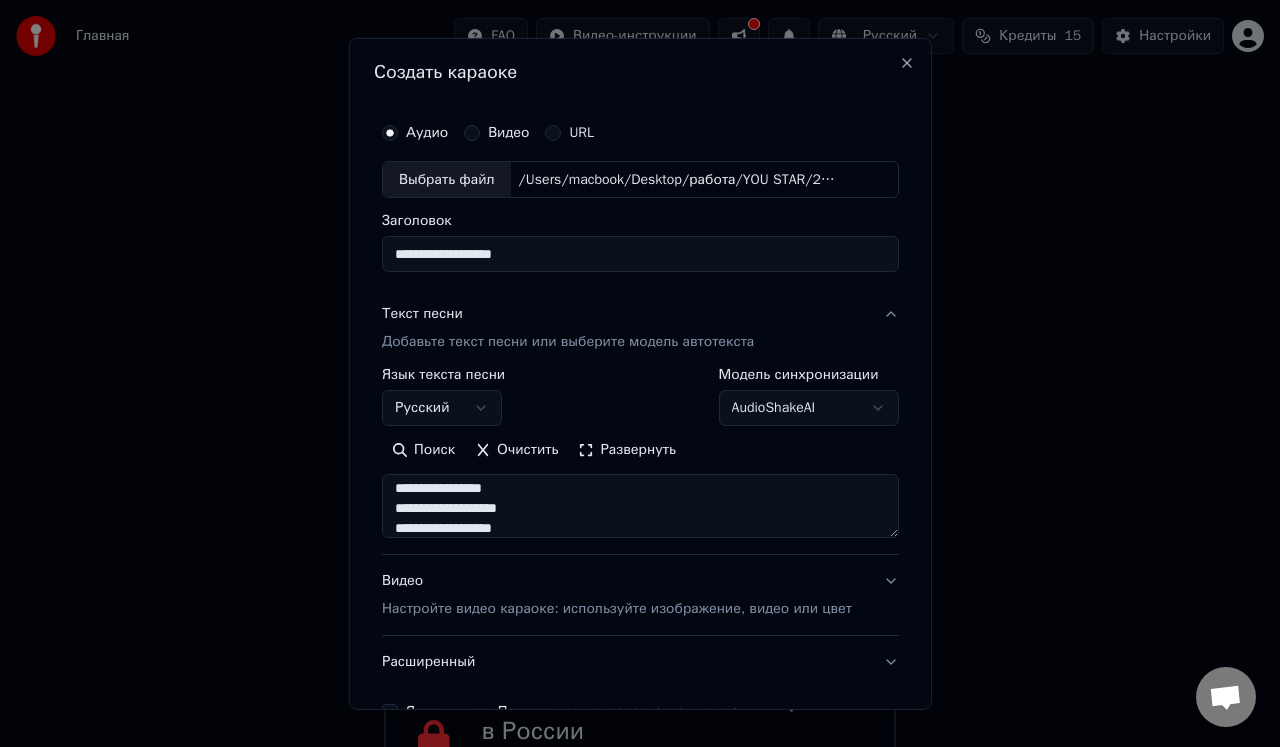 click on "Развернуть" at bounding box center [627, 450] 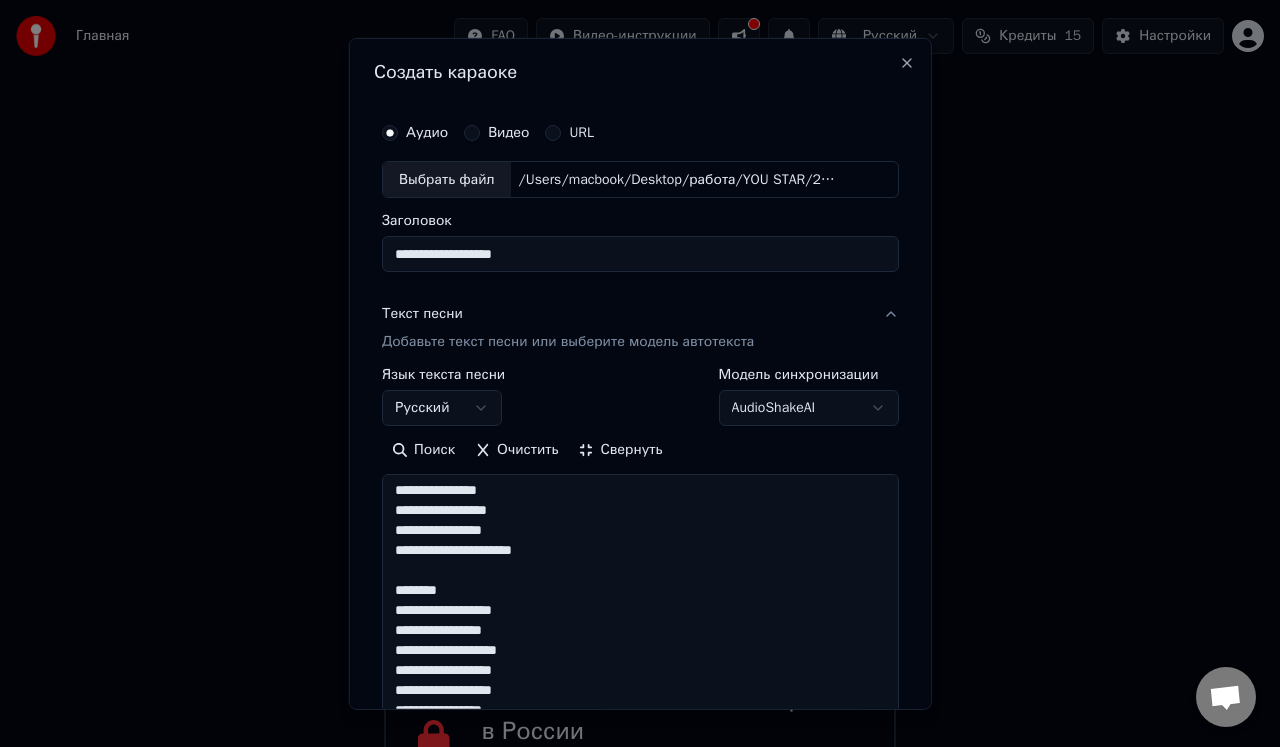 drag, startPoint x: 466, startPoint y: 594, endPoint x: 399, endPoint y: 575, distance: 69.641945 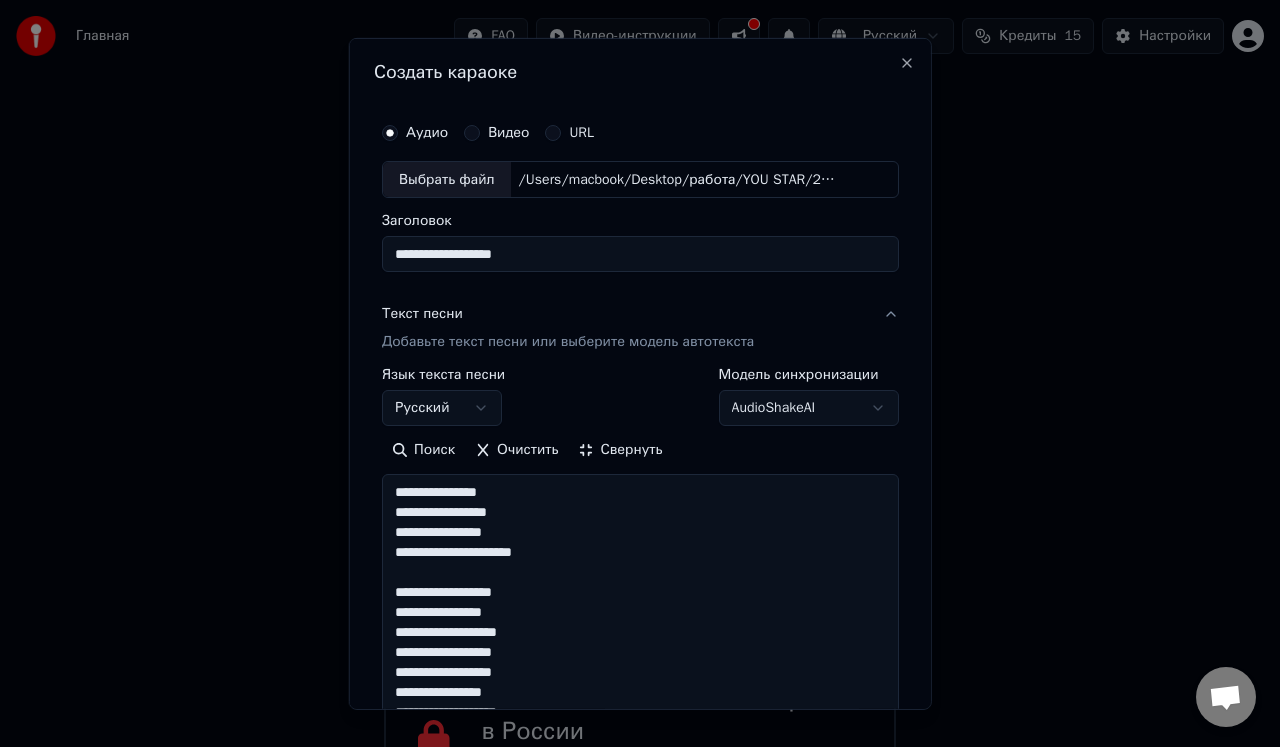 scroll, scrollTop: 0, scrollLeft: 0, axis: both 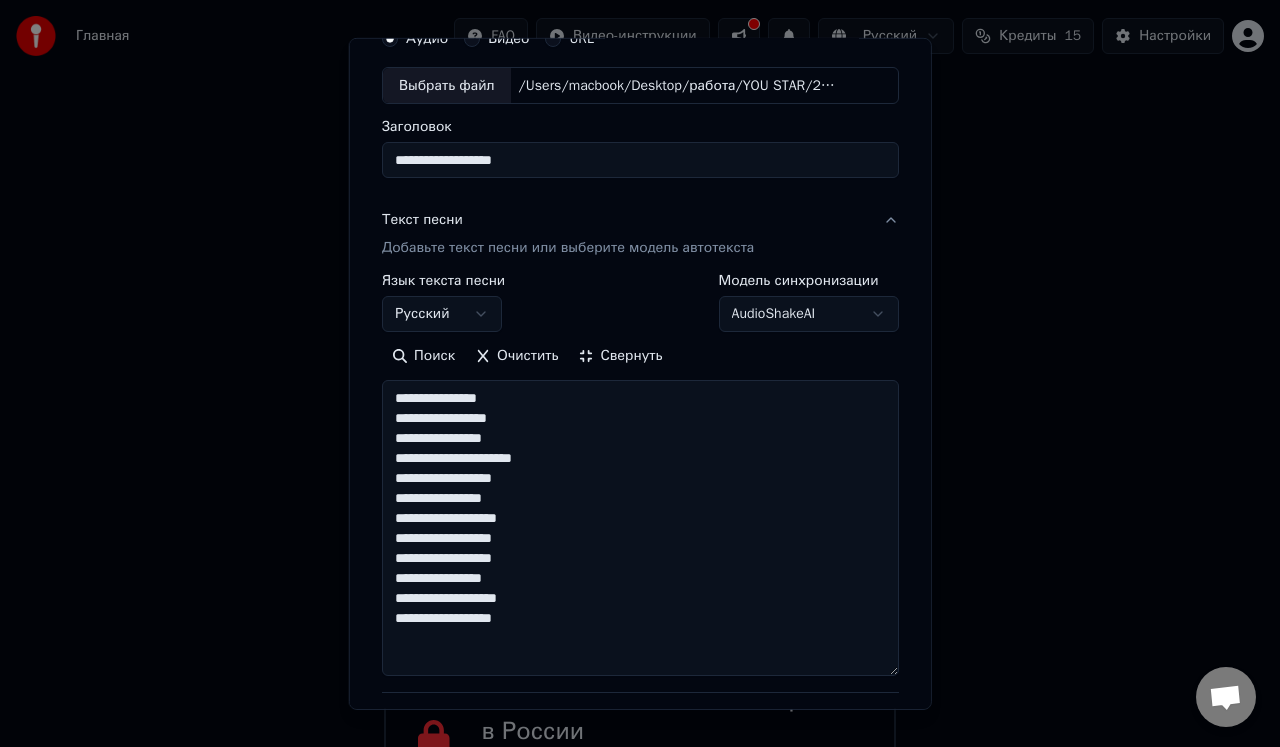 type on "**********" 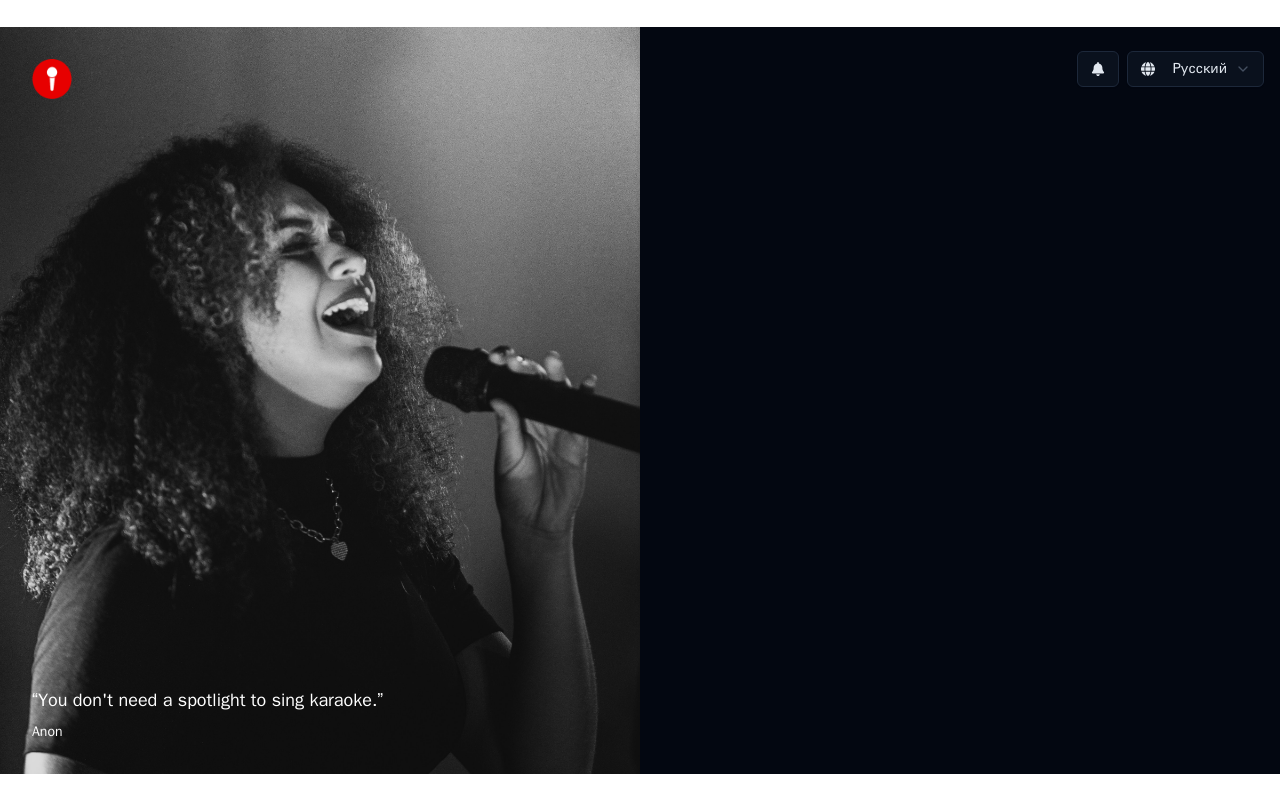 scroll, scrollTop: 0, scrollLeft: 0, axis: both 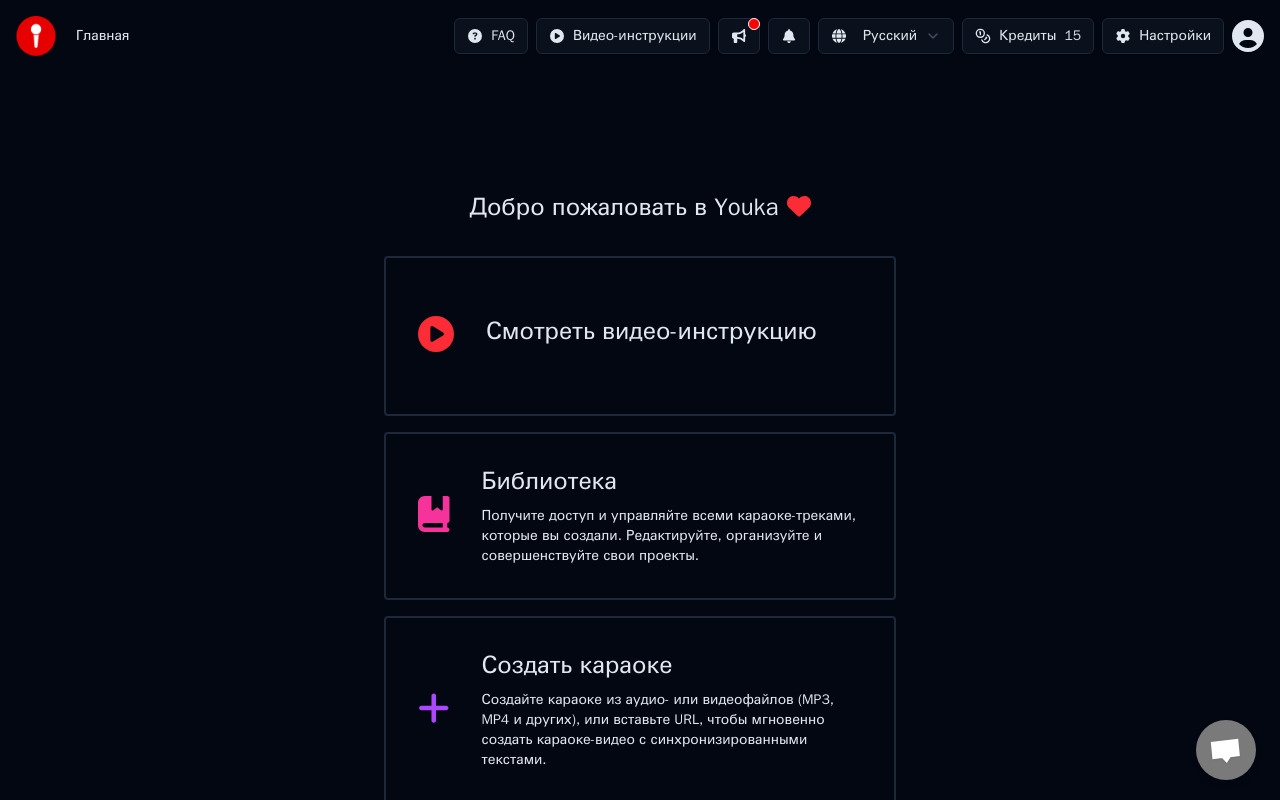 click on "Создать караоке" at bounding box center (672, 666) 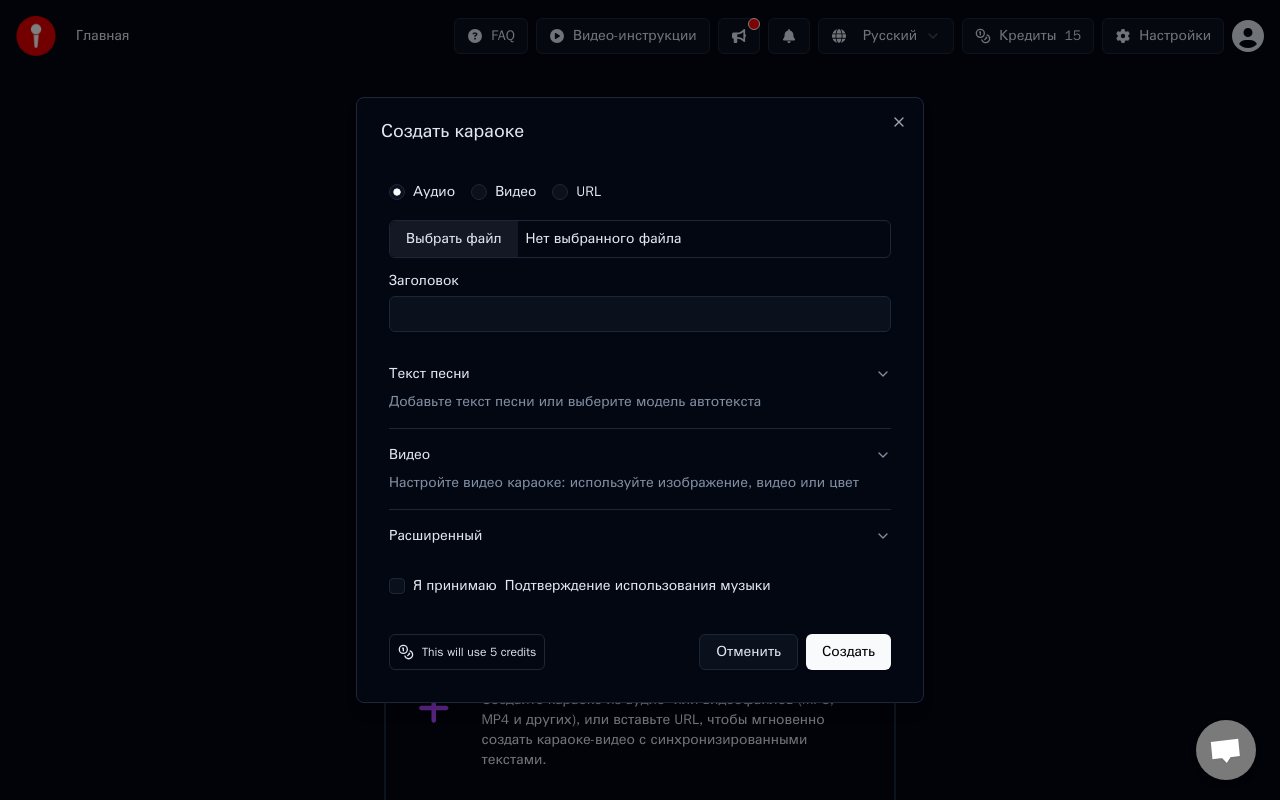 click on "Нет выбранного файла" at bounding box center [604, 239] 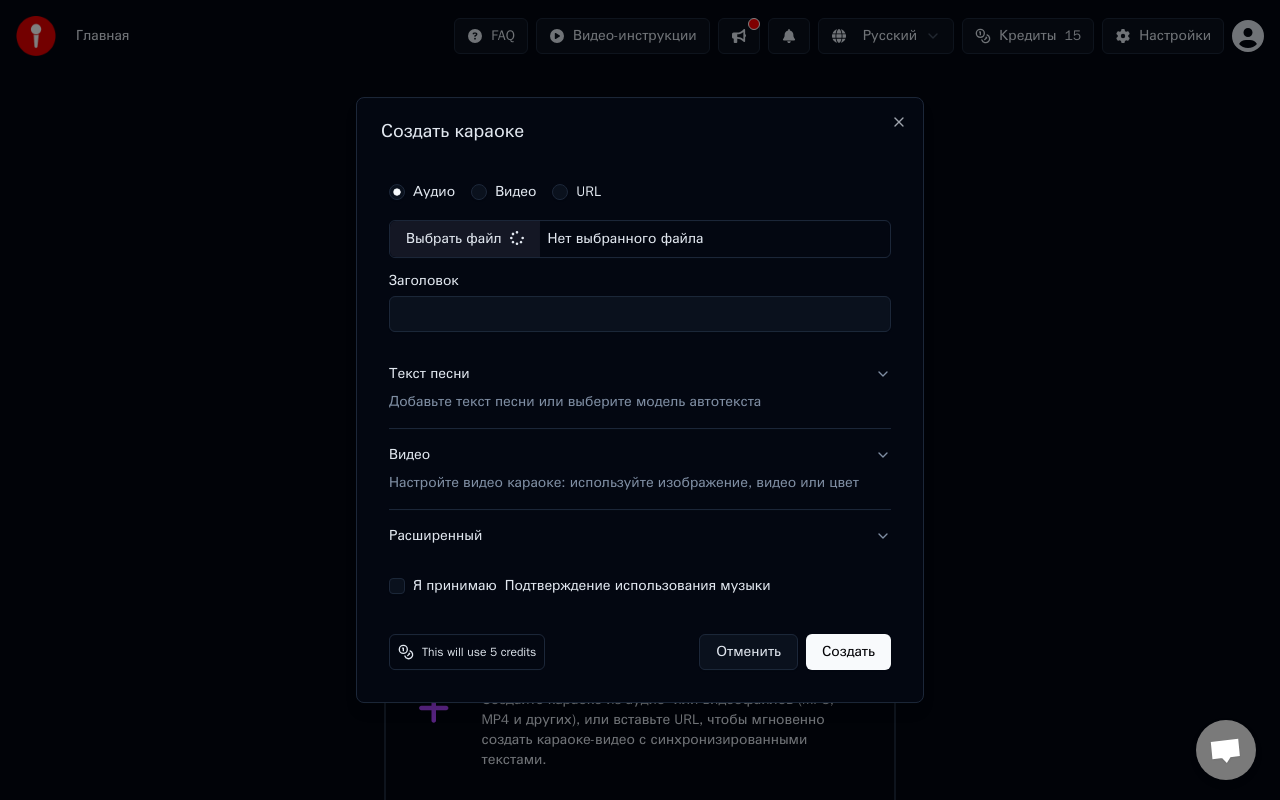 type on "**********" 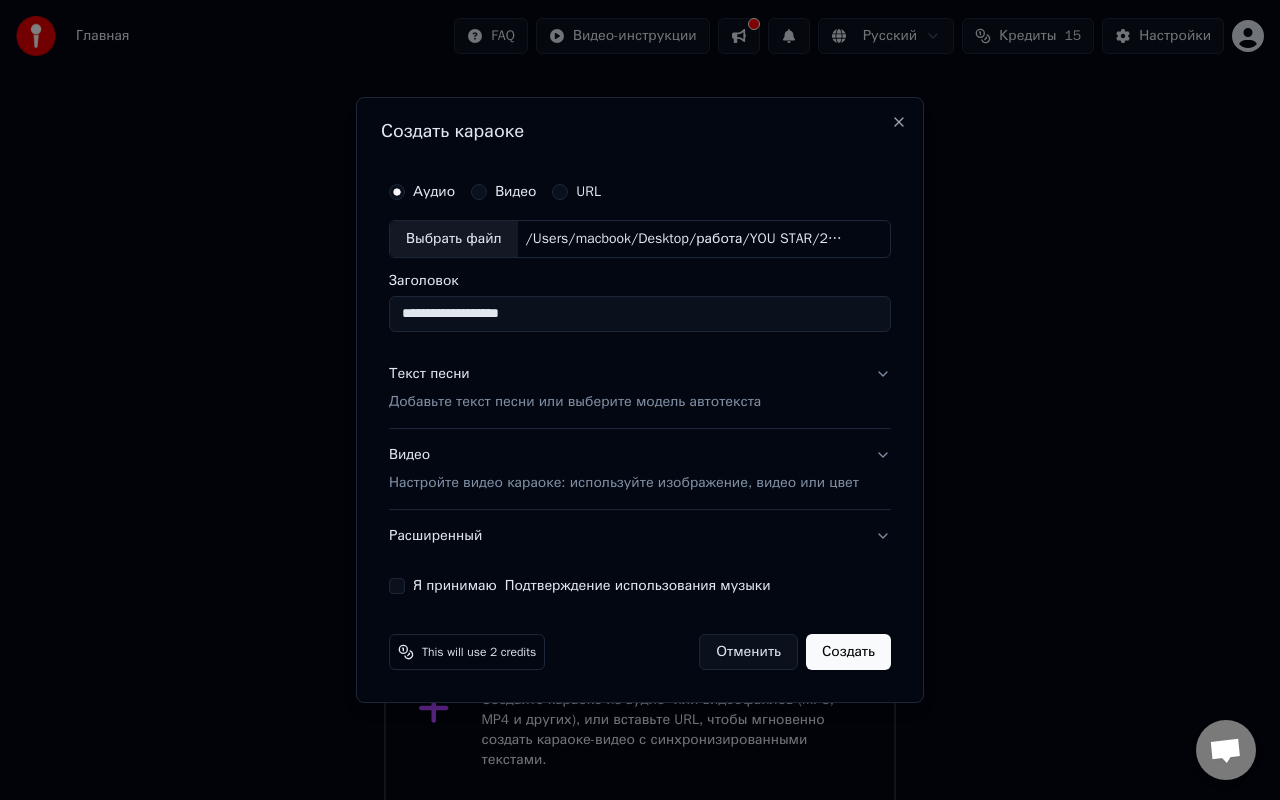 click on "Текст песни Добавьте текст песни или выберите модель автотекста" at bounding box center [640, 388] 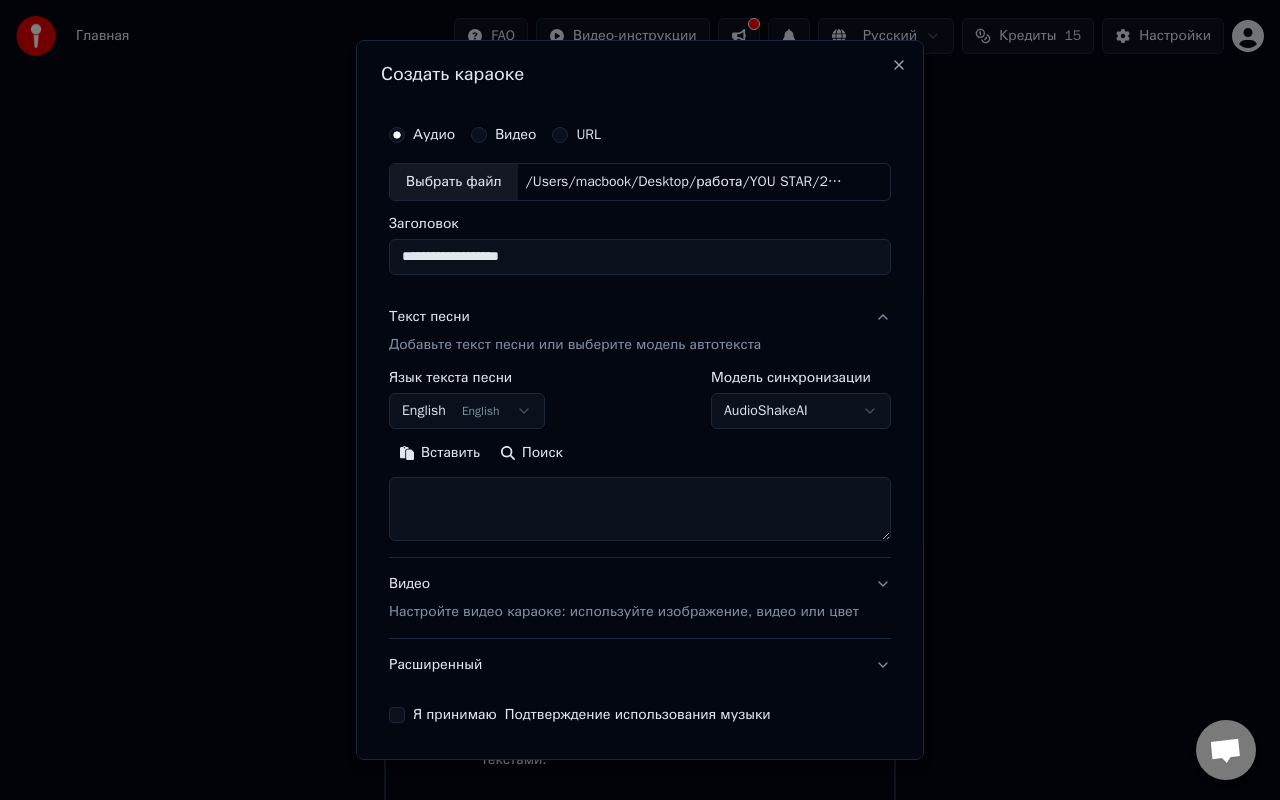 click on "English English" at bounding box center [467, 411] 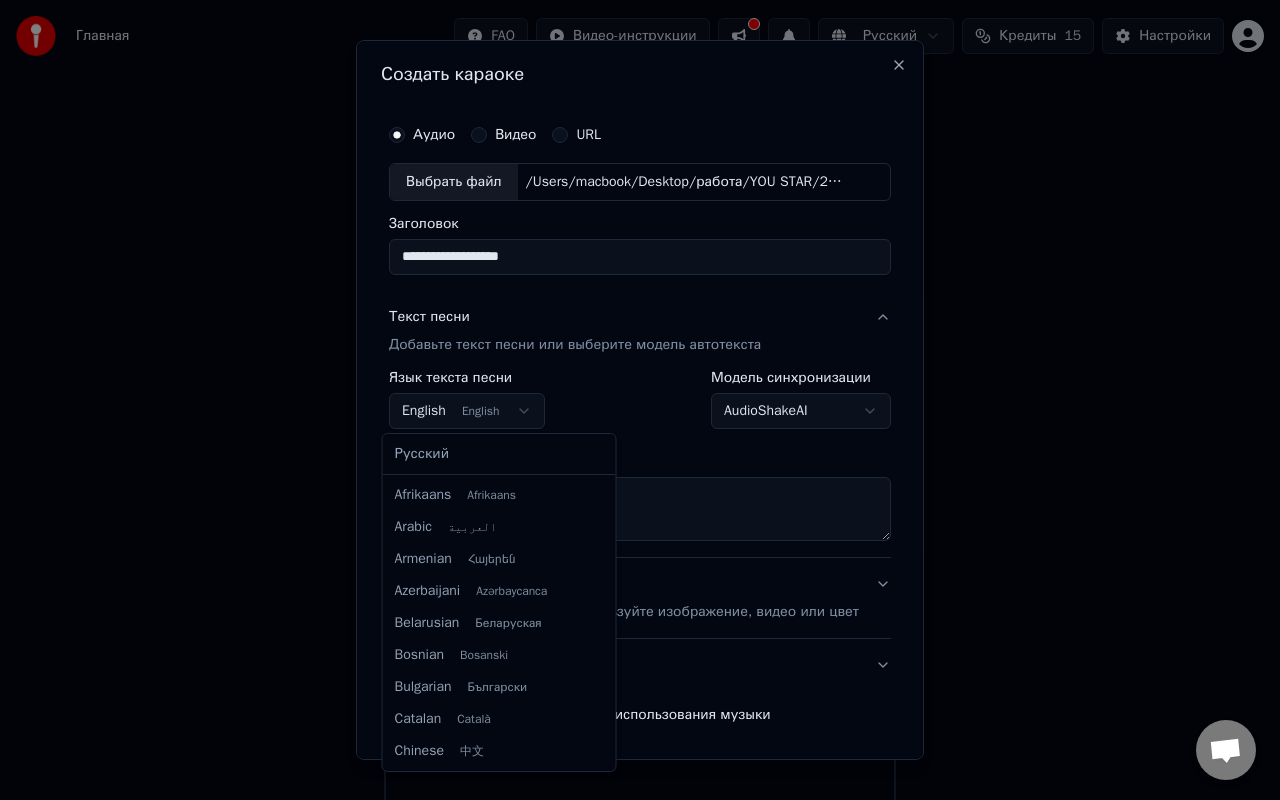 scroll, scrollTop: 160, scrollLeft: 0, axis: vertical 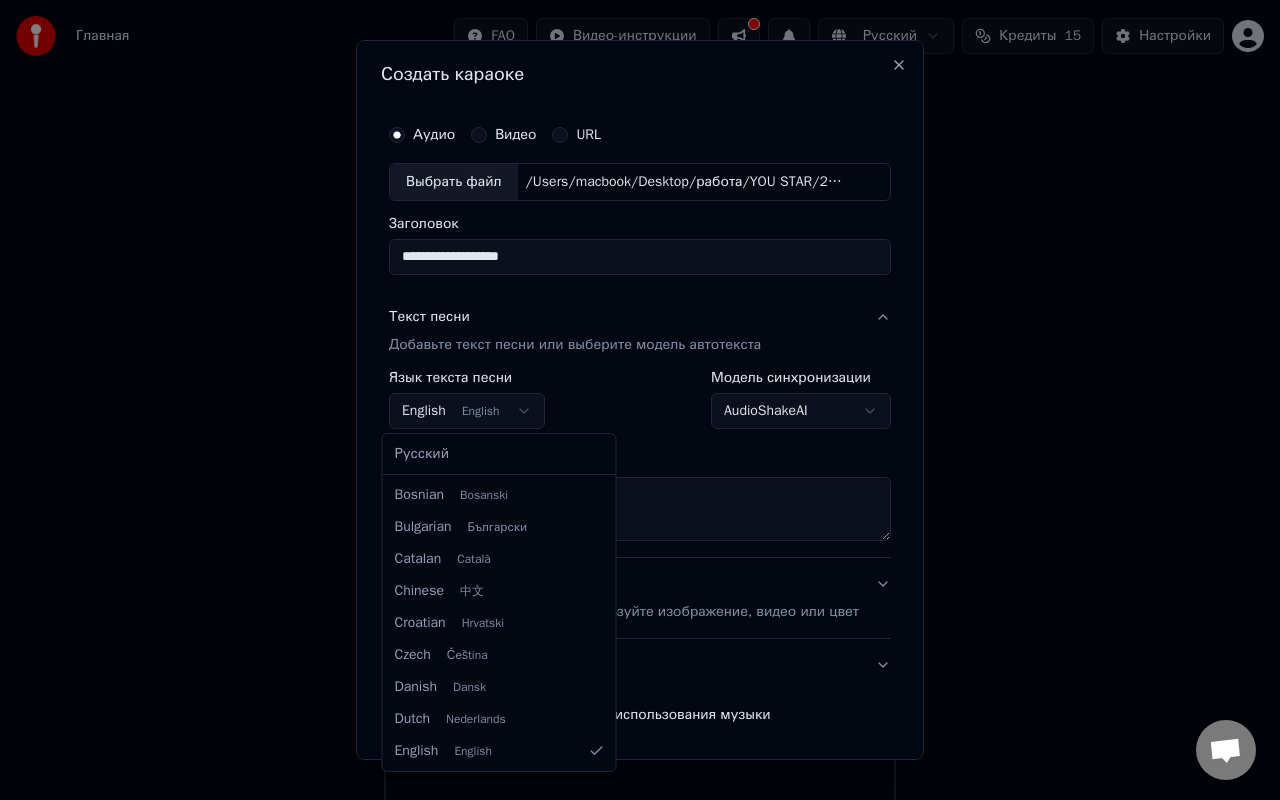 select on "**" 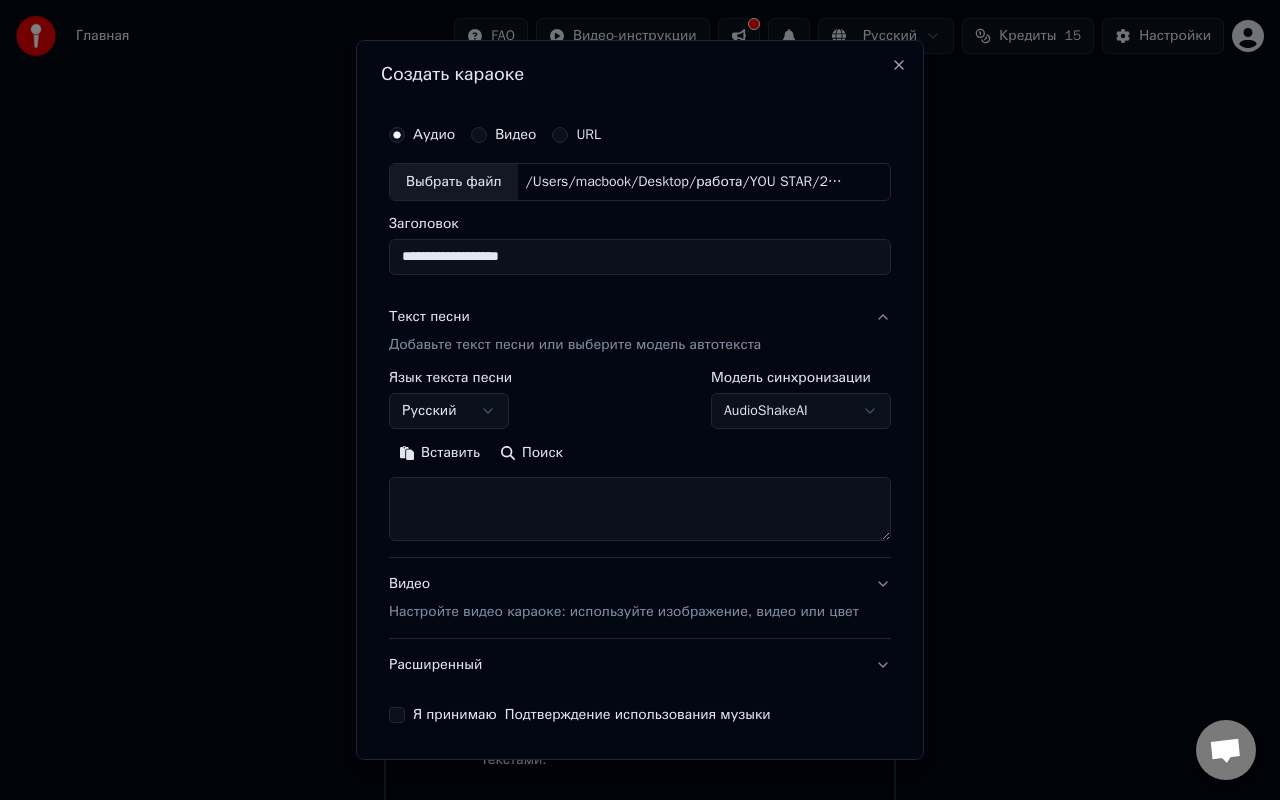 click at bounding box center [640, 509] 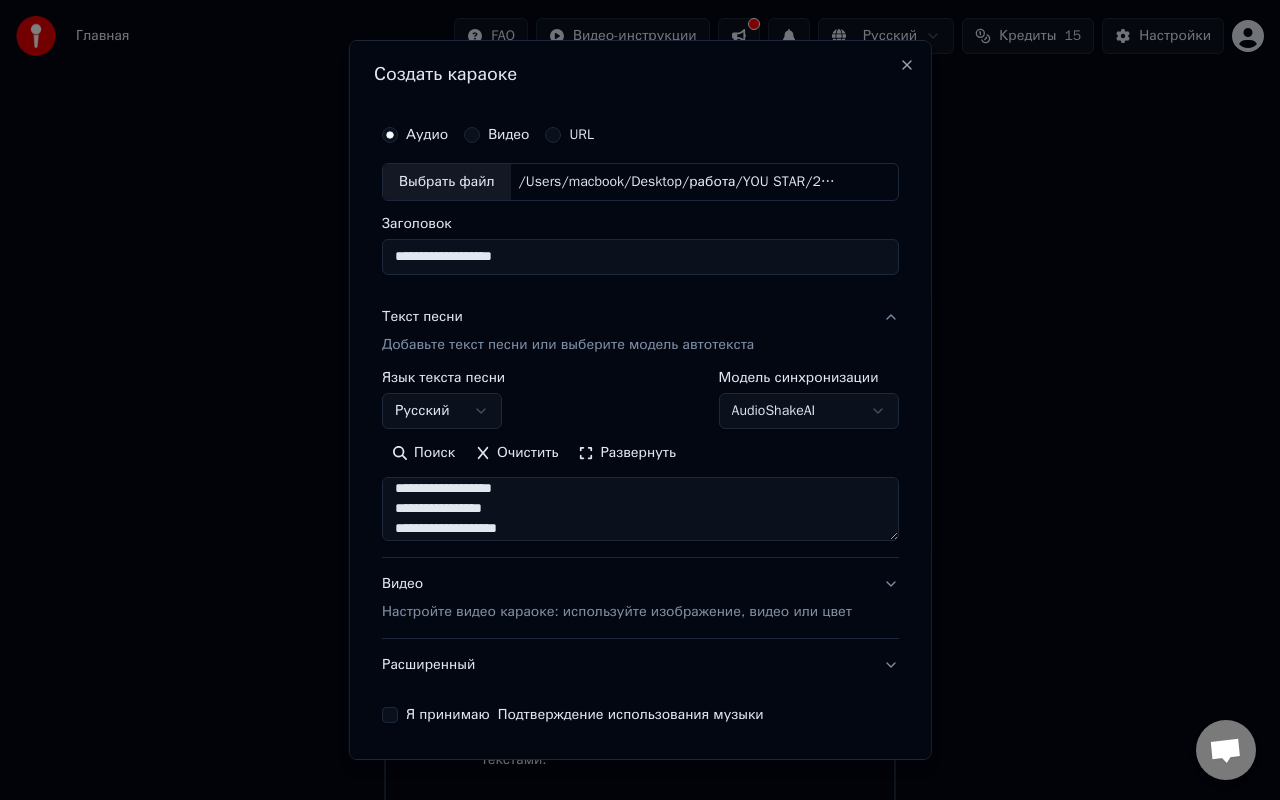scroll, scrollTop: 234, scrollLeft: 0, axis: vertical 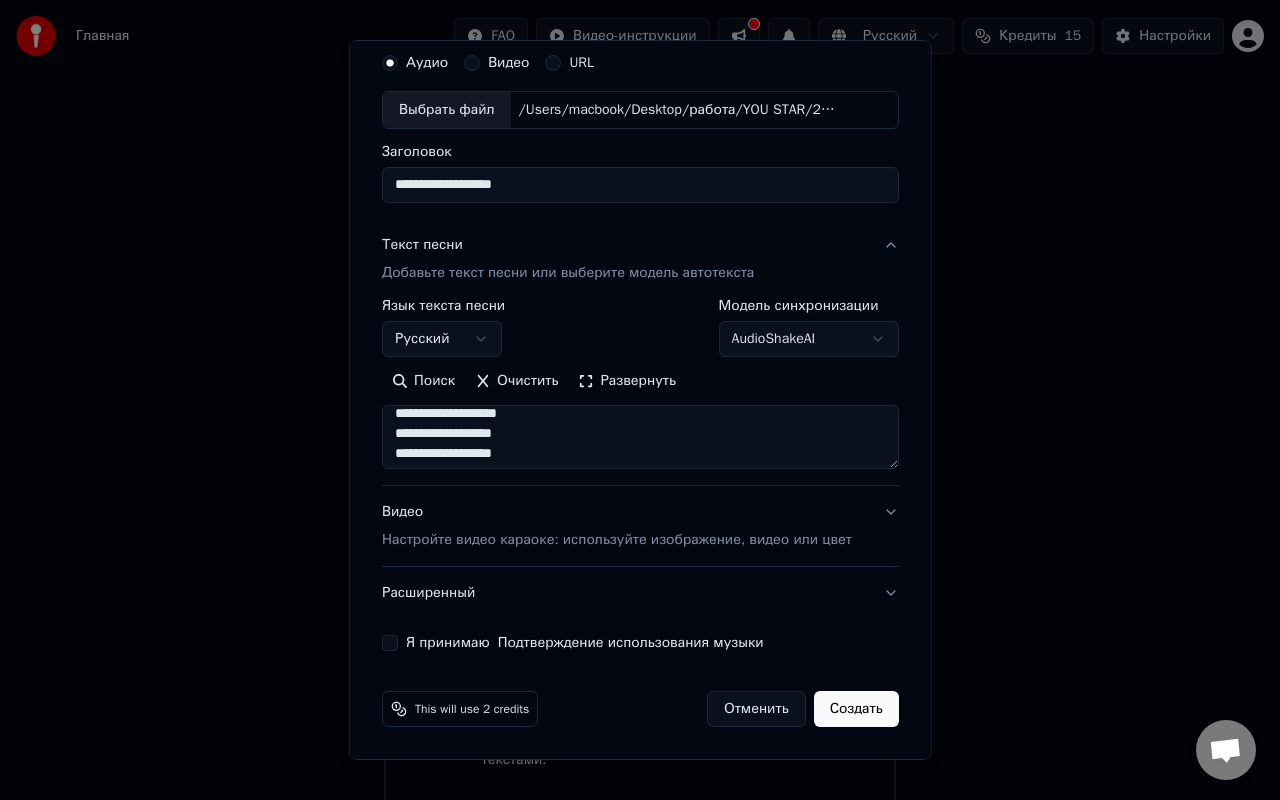 click on "Развернуть" at bounding box center [627, 381] 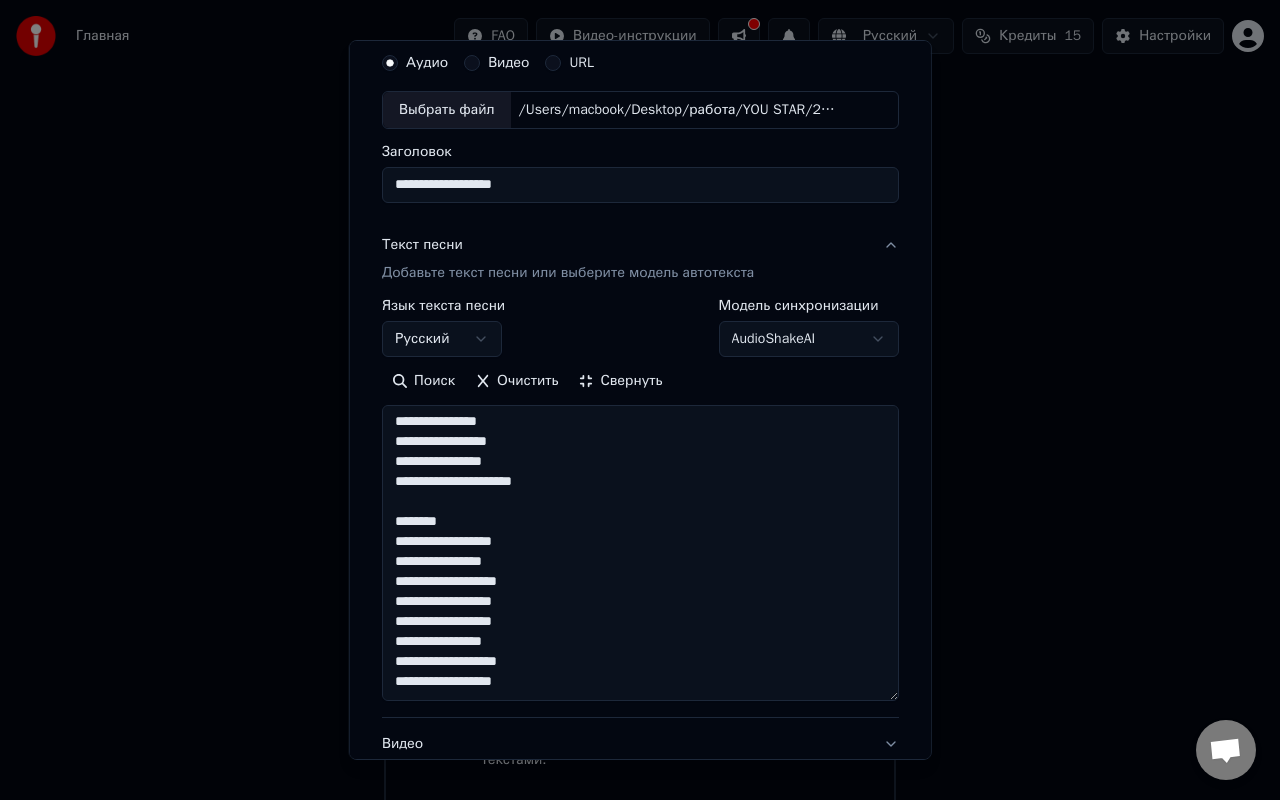drag, startPoint x: 470, startPoint y: 524, endPoint x: 383, endPoint y: 500, distance: 90.24966 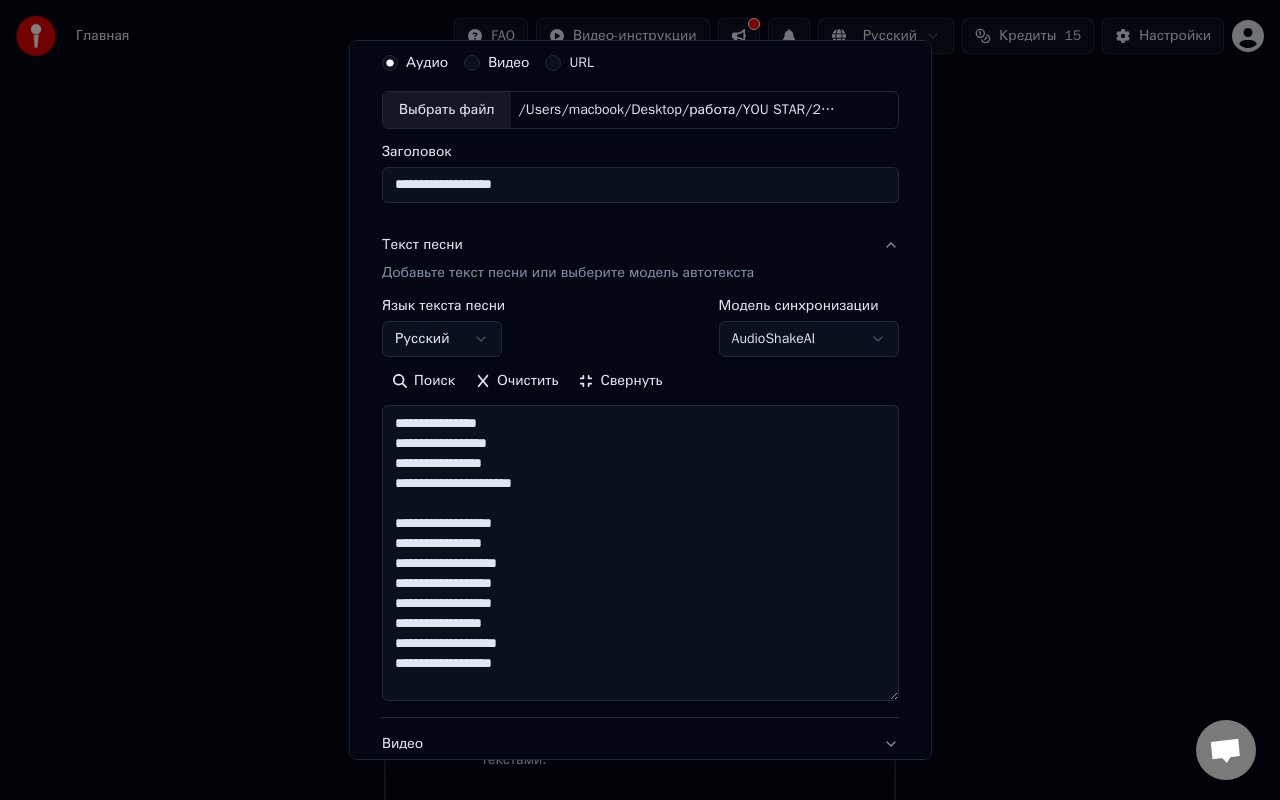 scroll, scrollTop: 0, scrollLeft: 0, axis: both 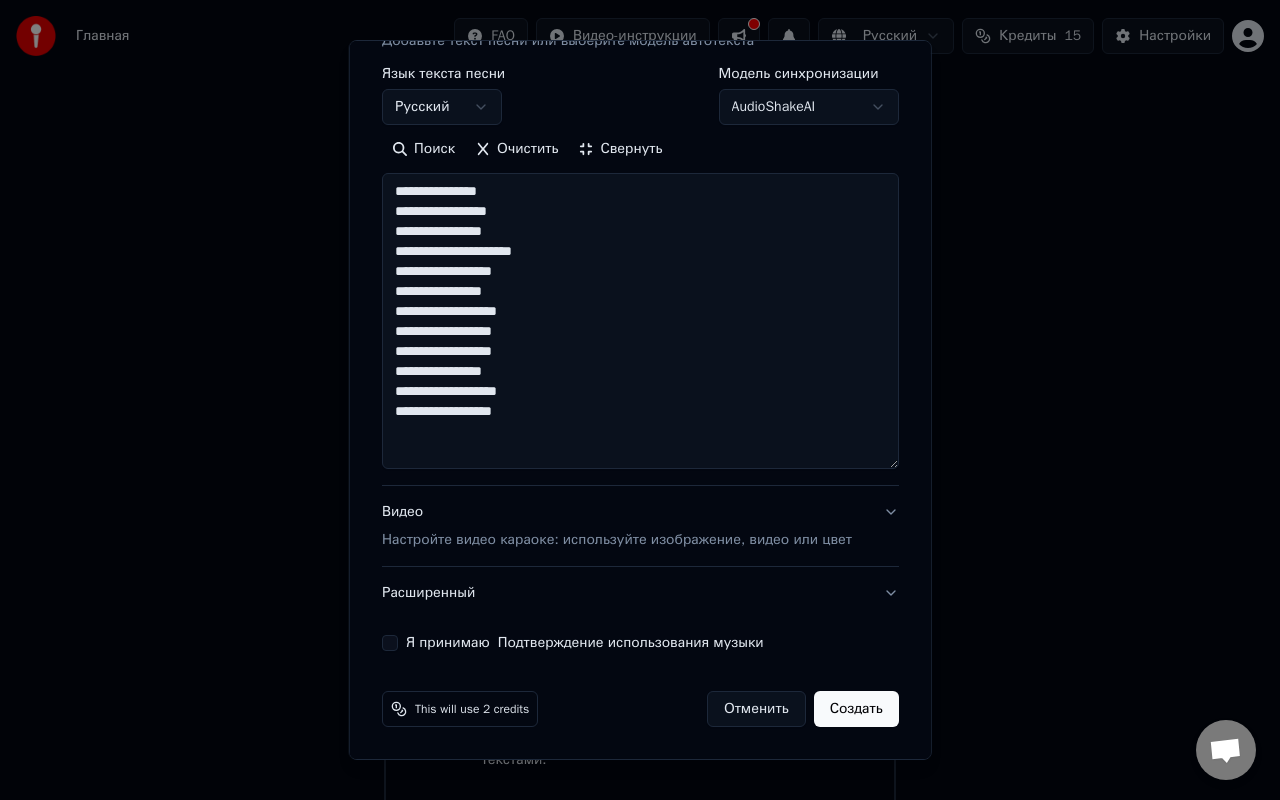 type on "**********" 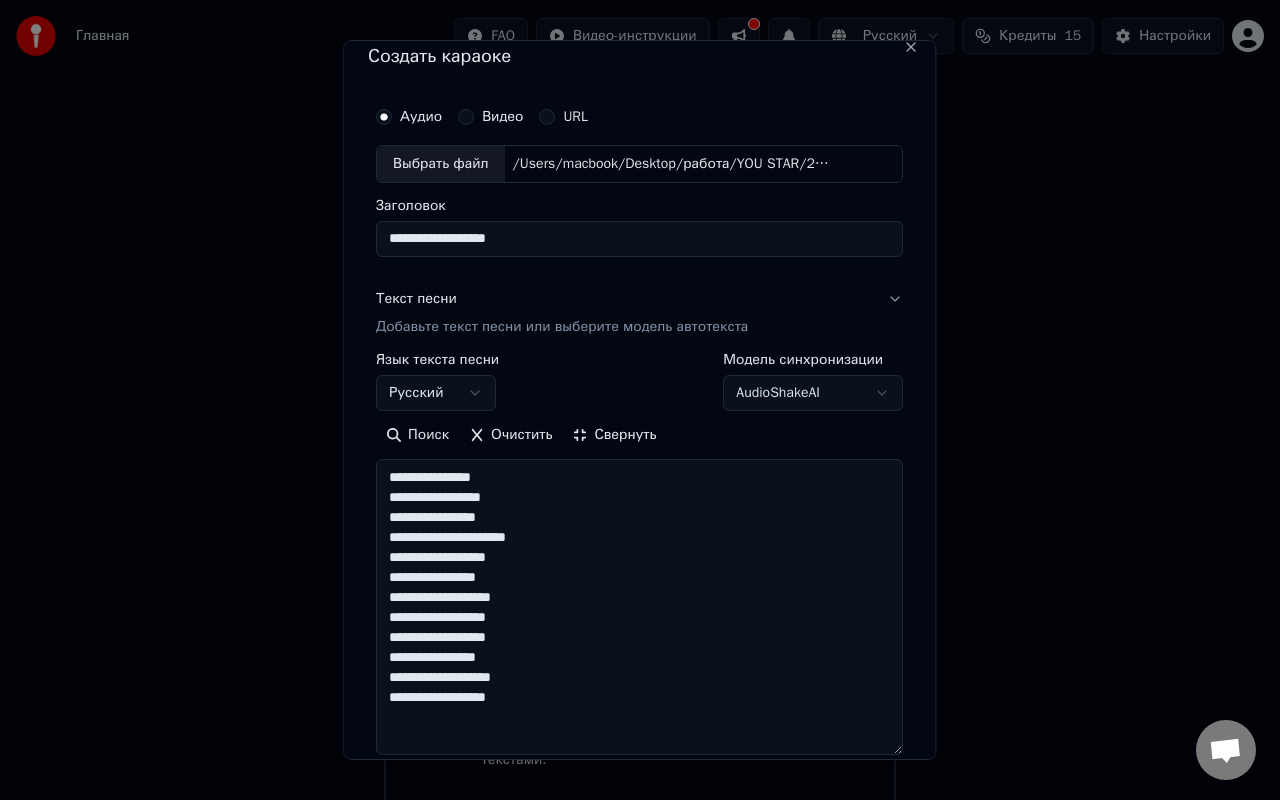 scroll, scrollTop: 18, scrollLeft: 0, axis: vertical 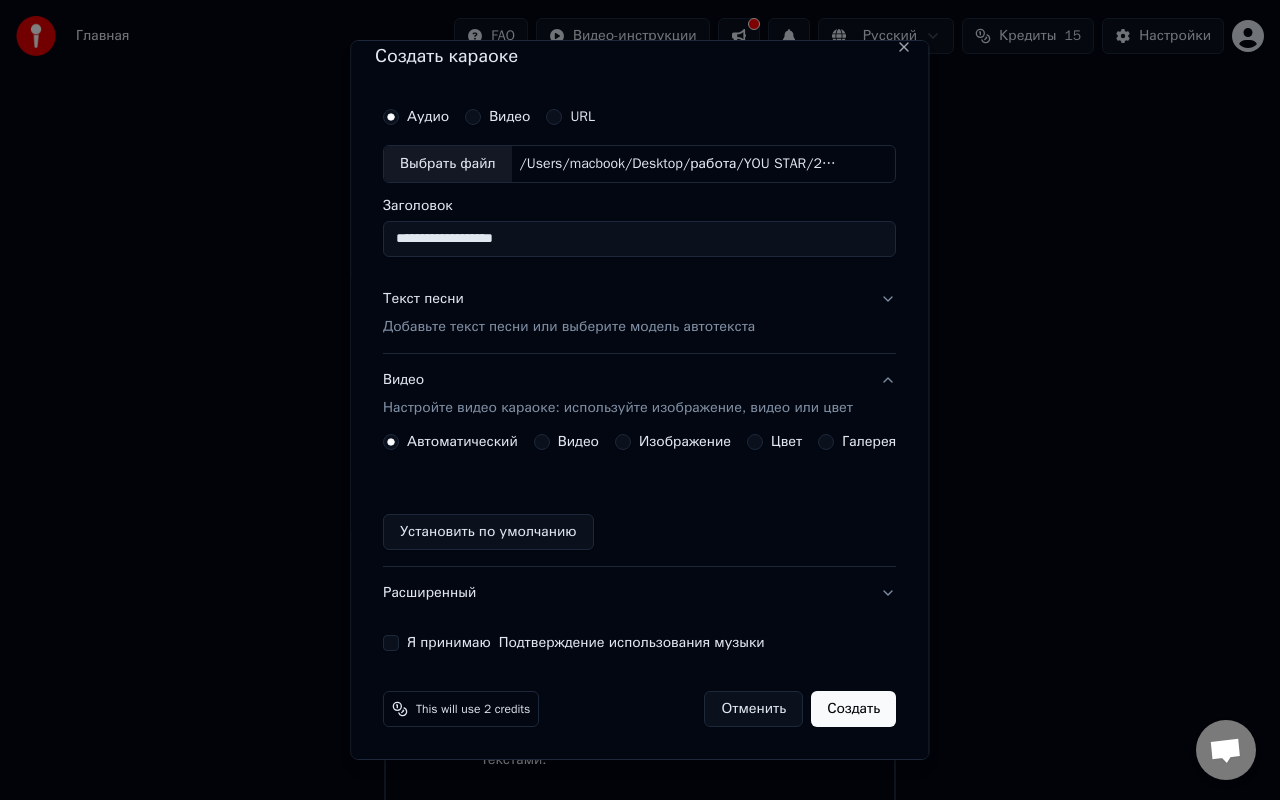 click on "Изображение" at bounding box center (685, 442) 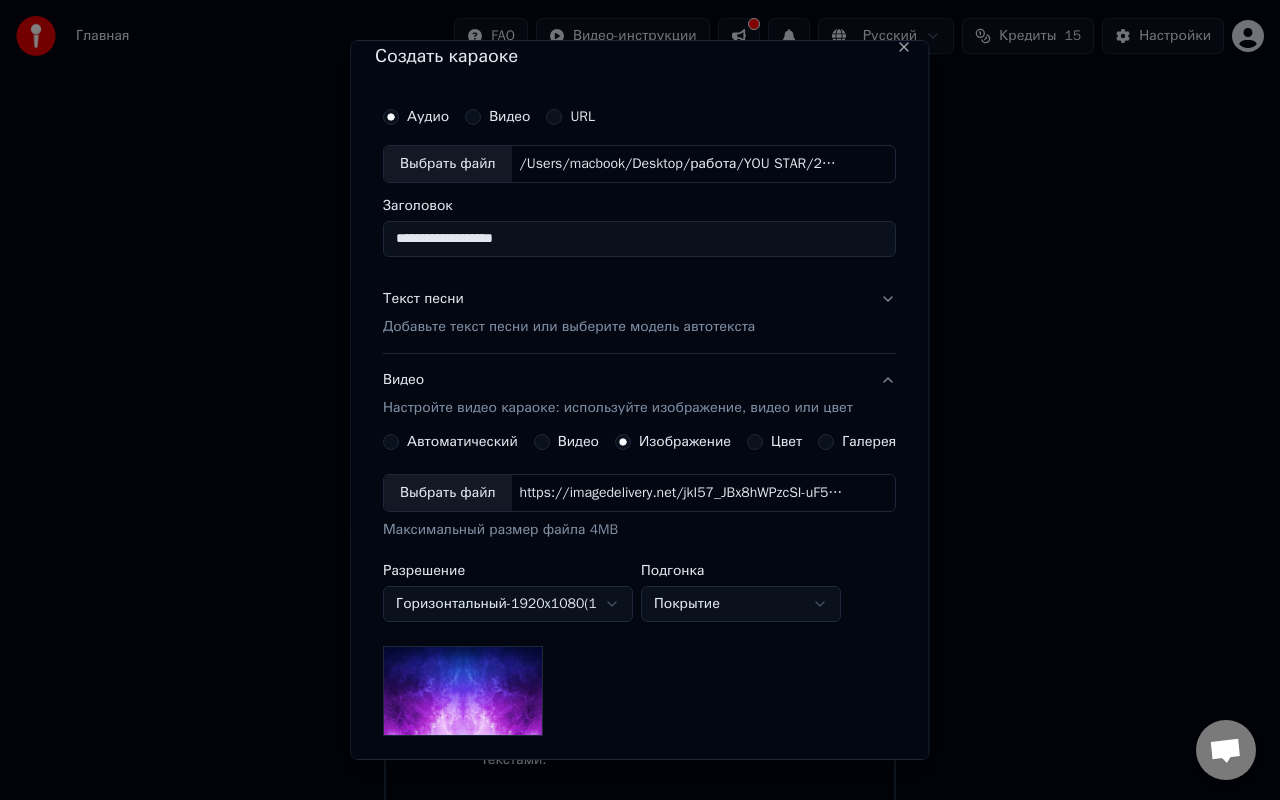 click on "https://imagedelivery.net/jkI57_JBx8hWPzcSI-uF5w/c7639807-3f76-4ea5-9112-66e75e03d200/16x9" at bounding box center (682, 493) 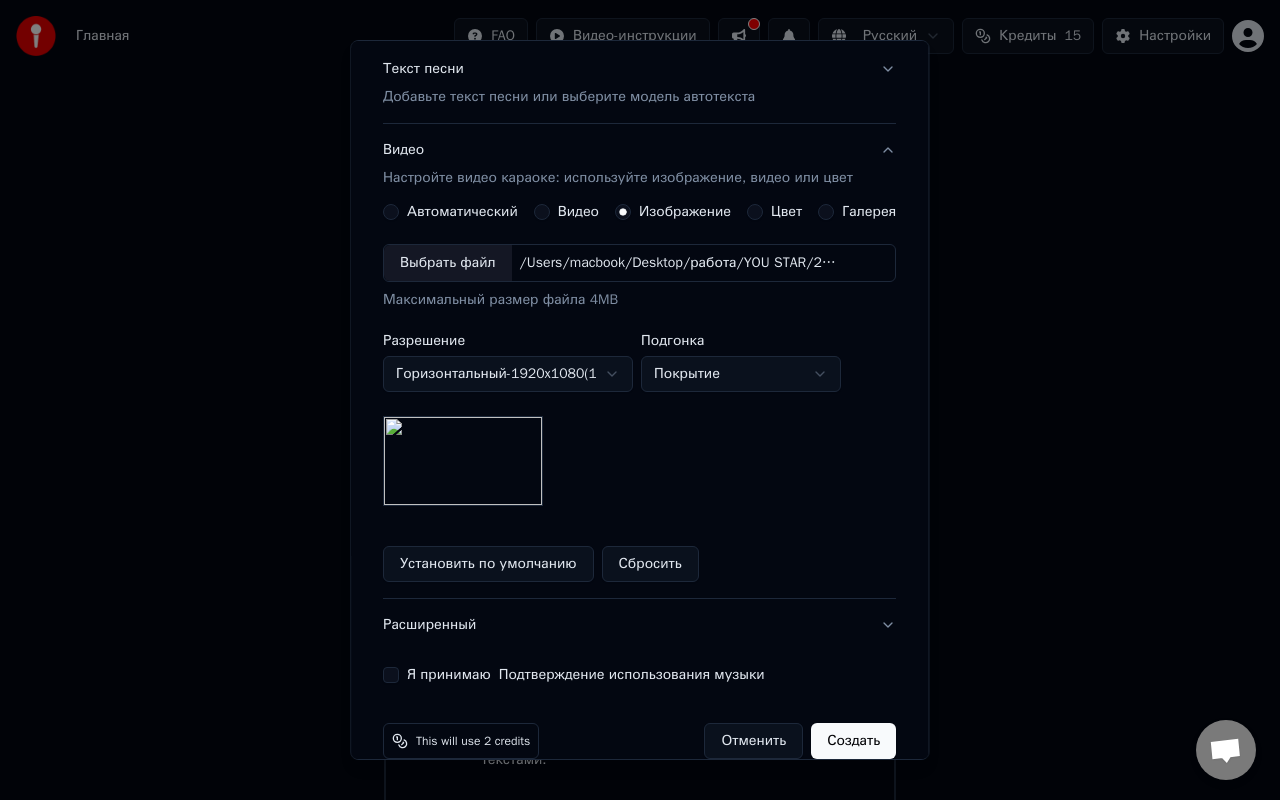 scroll, scrollTop: 280, scrollLeft: 0, axis: vertical 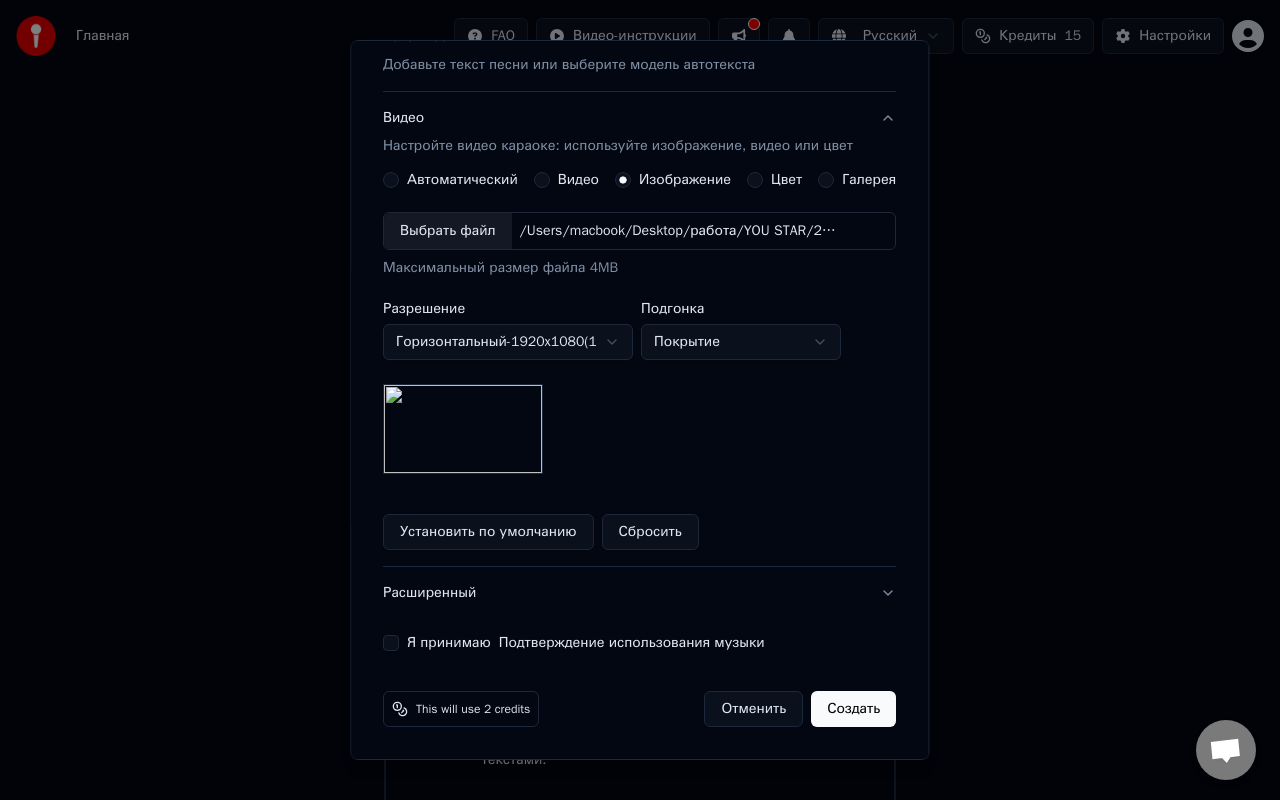 click on "Я принимаю   Подтверждение использования музыки" at bounding box center (639, 643) 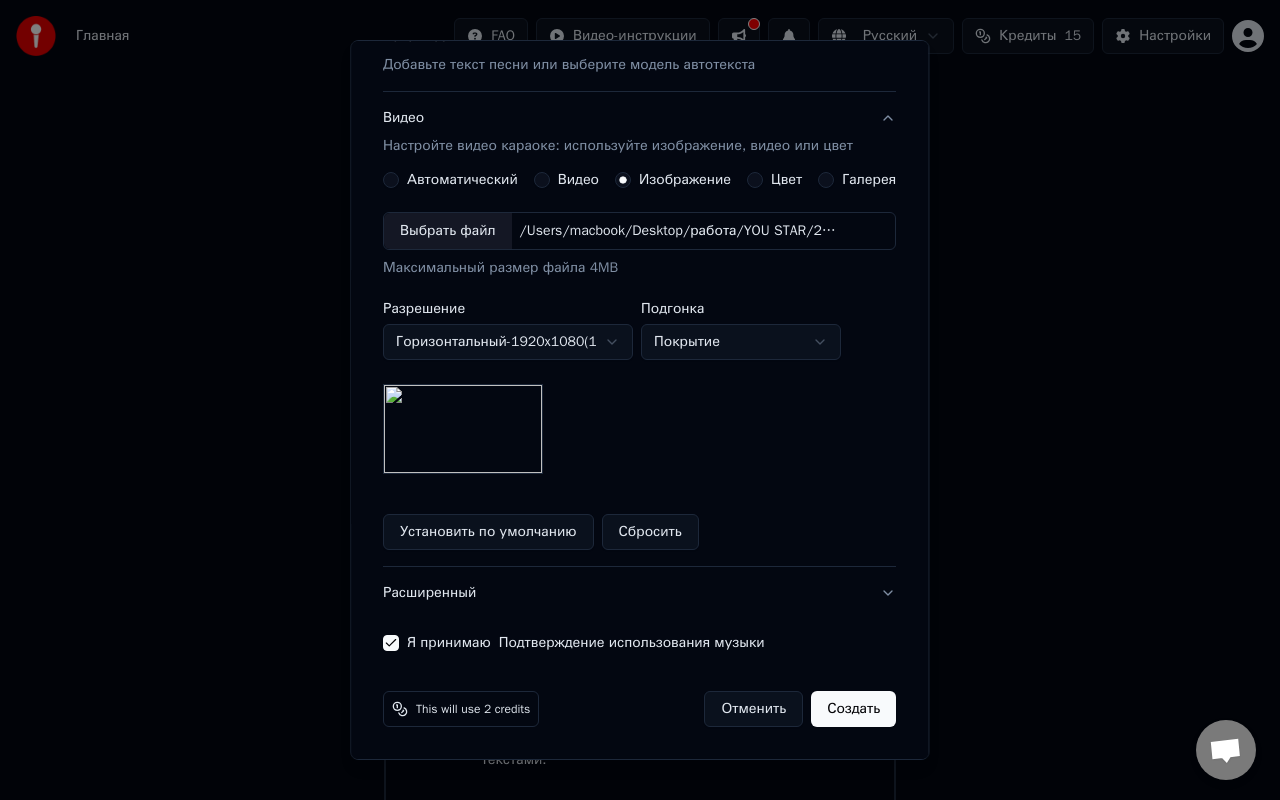 click on "Создать" at bounding box center [854, 709] 